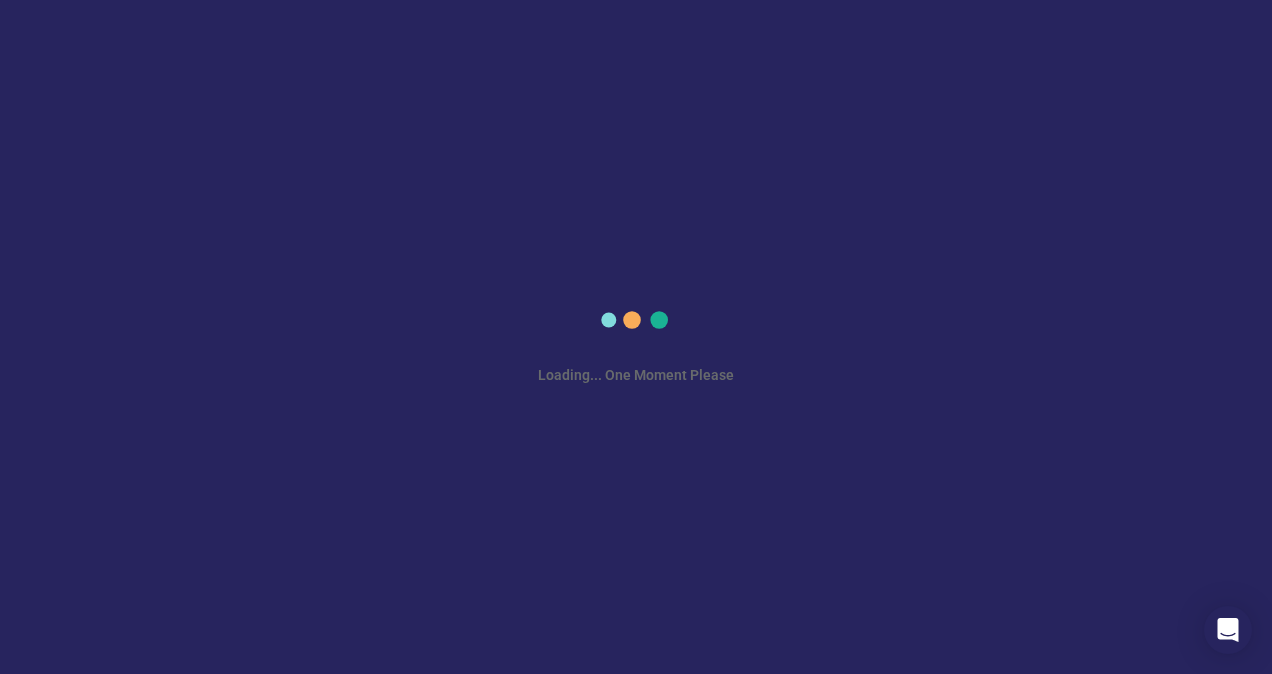 scroll, scrollTop: 0, scrollLeft: 0, axis: both 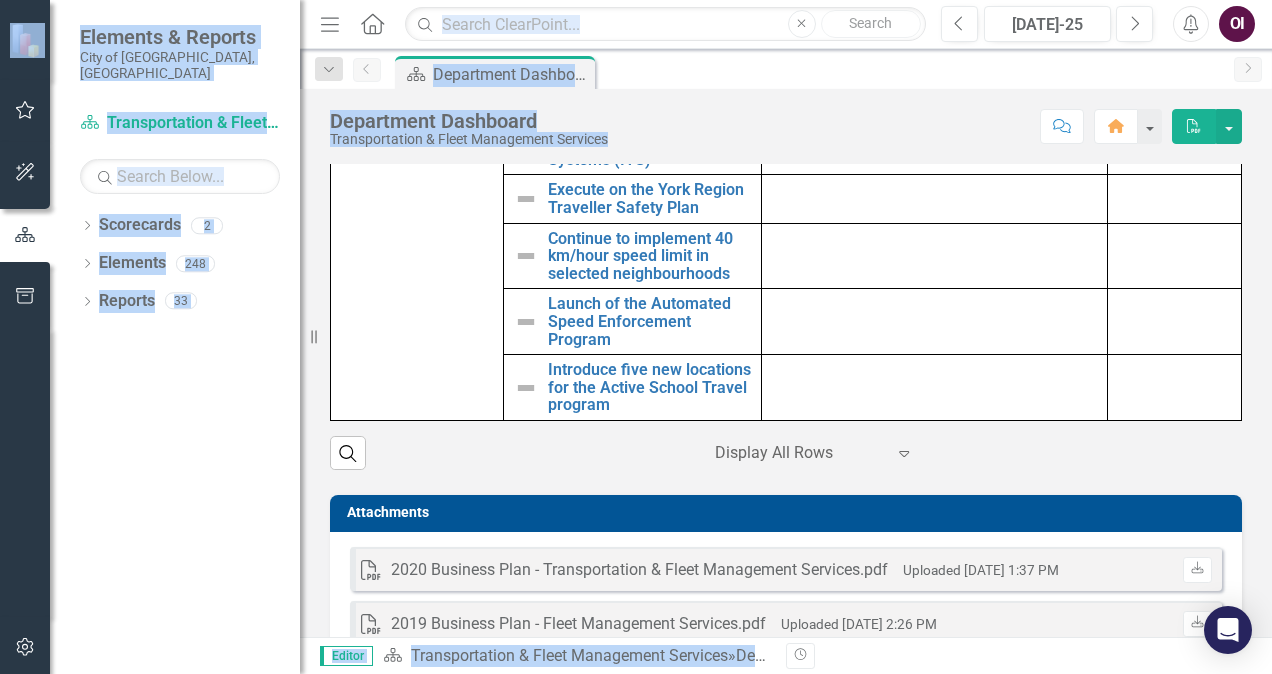 drag, startPoint x: 439, startPoint y: 507, endPoint x: 450, endPoint y: 501, distance: 12.529964 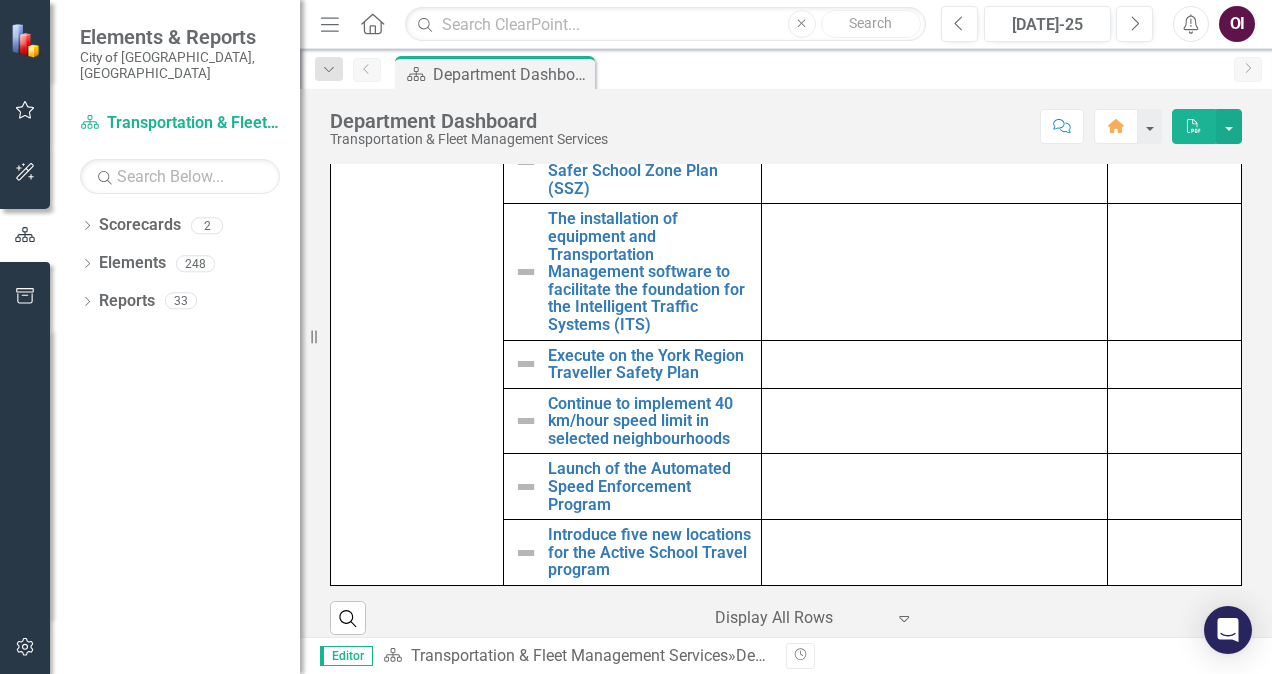 scroll, scrollTop: 990, scrollLeft: 0, axis: vertical 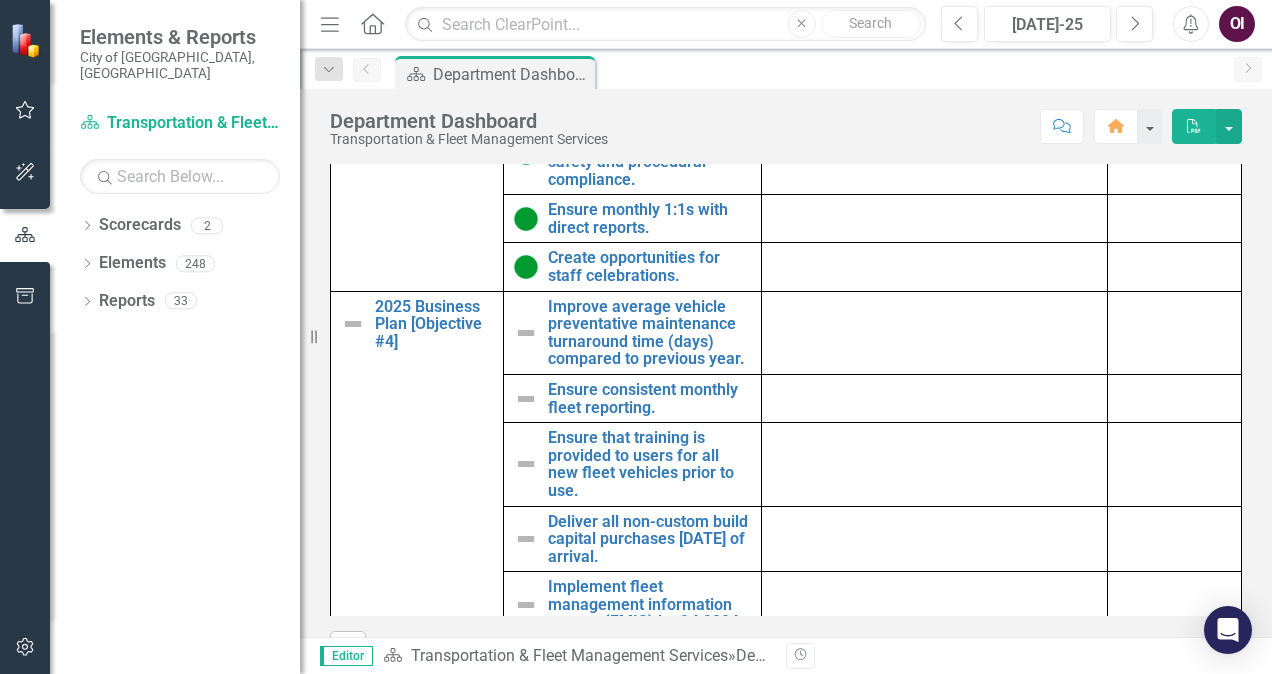 click at bounding box center [526, 333] 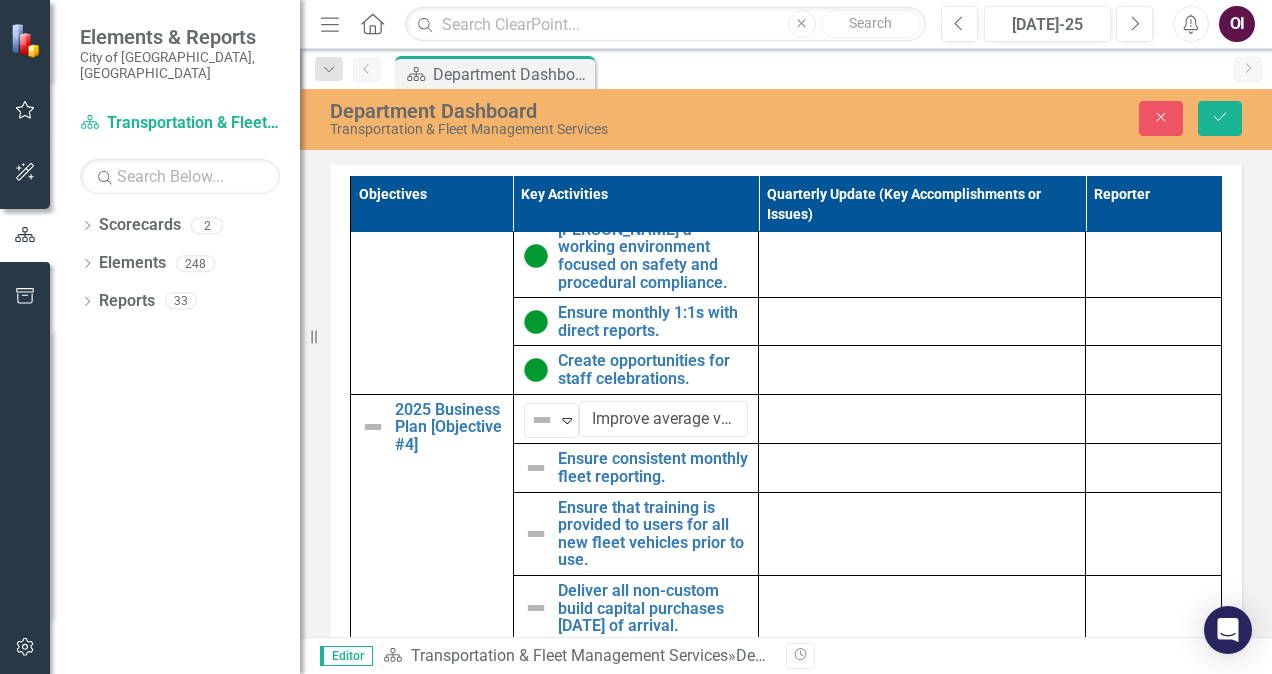 click on "Expand" 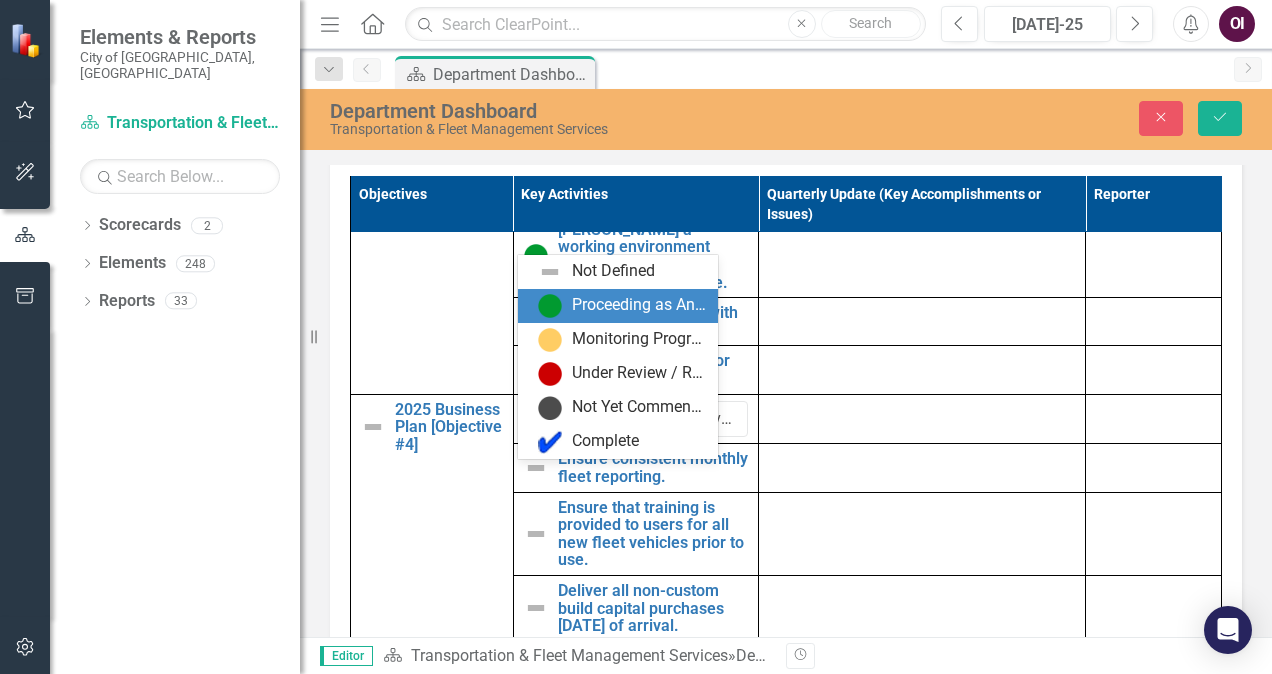 click on "Proceeding as Anticipated" at bounding box center [639, 305] 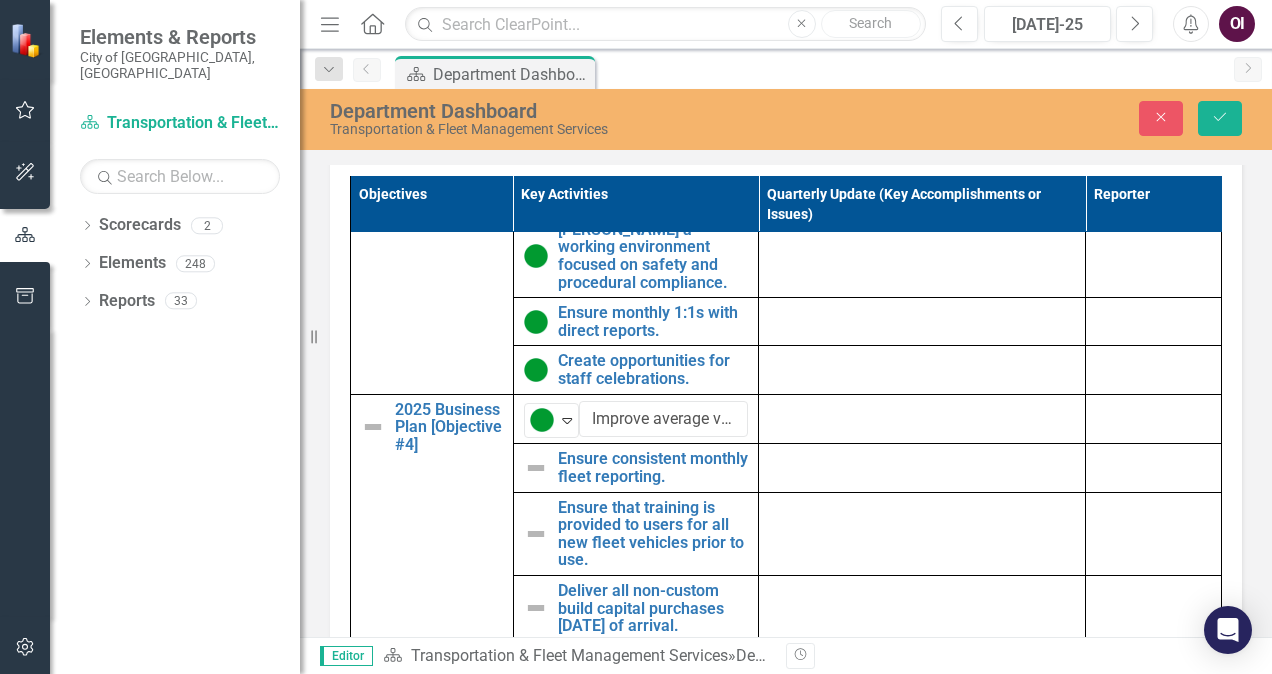 click at bounding box center [536, 468] 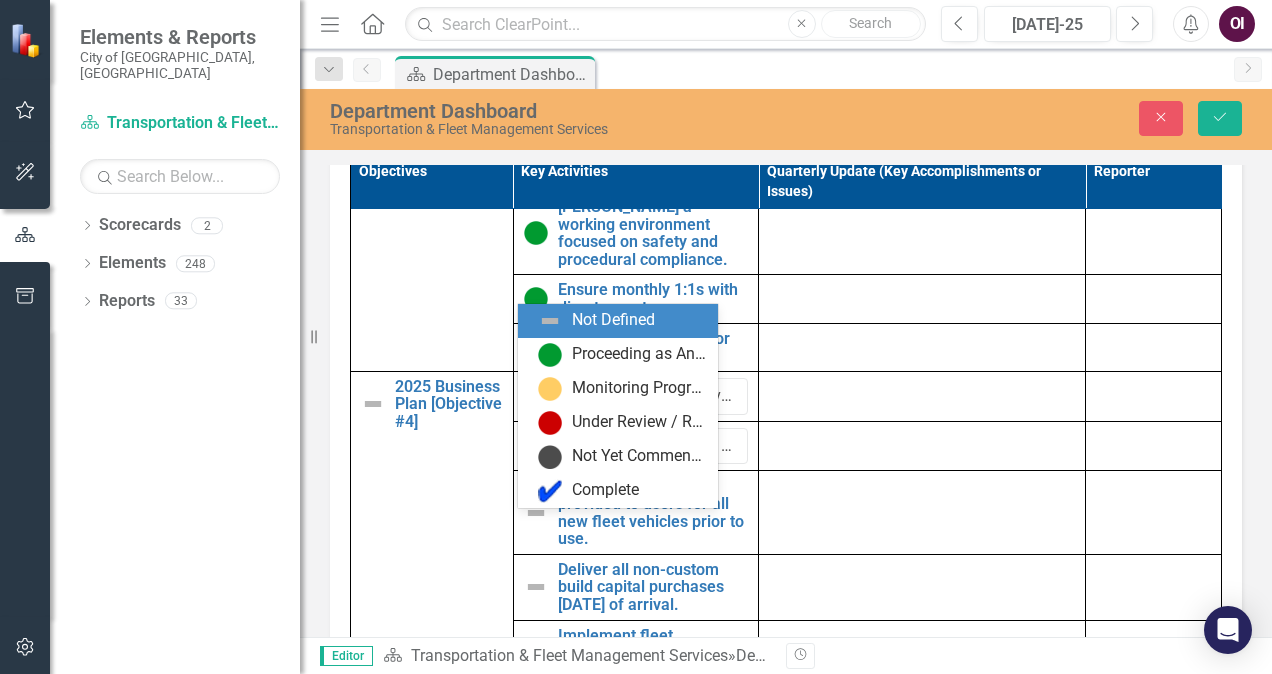 click on "Expand" 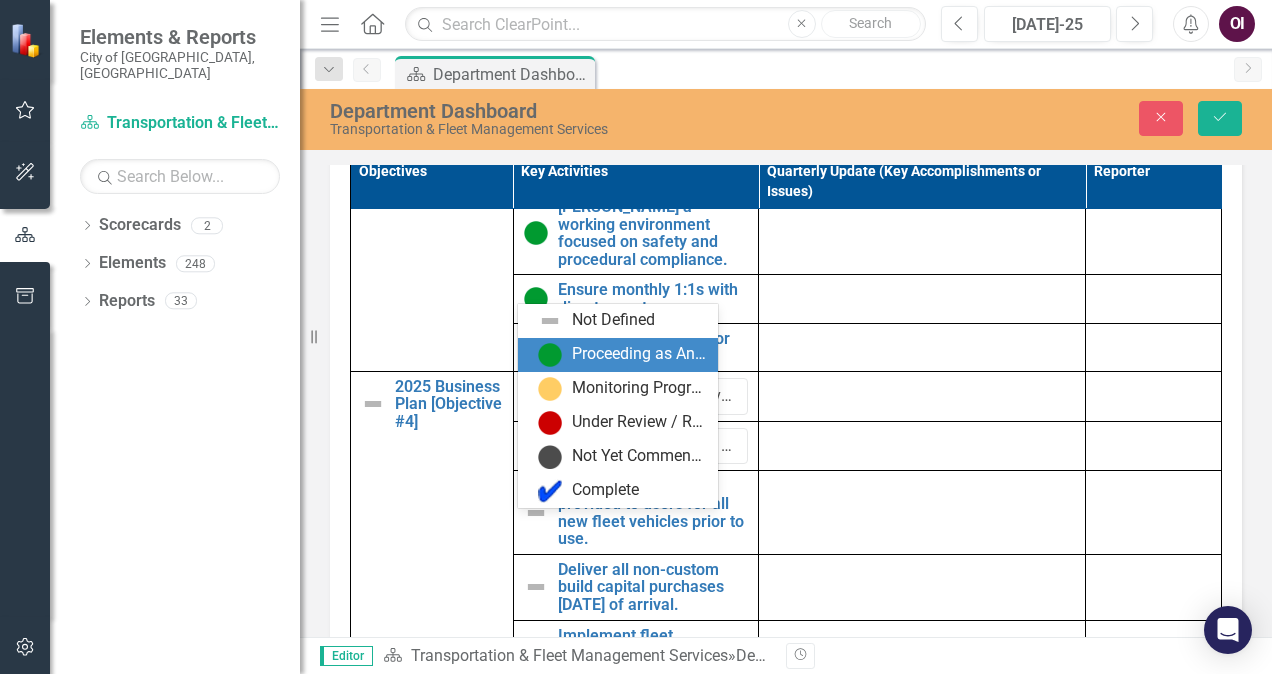 click on "Proceeding as Anticipated" at bounding box center (639, 354) 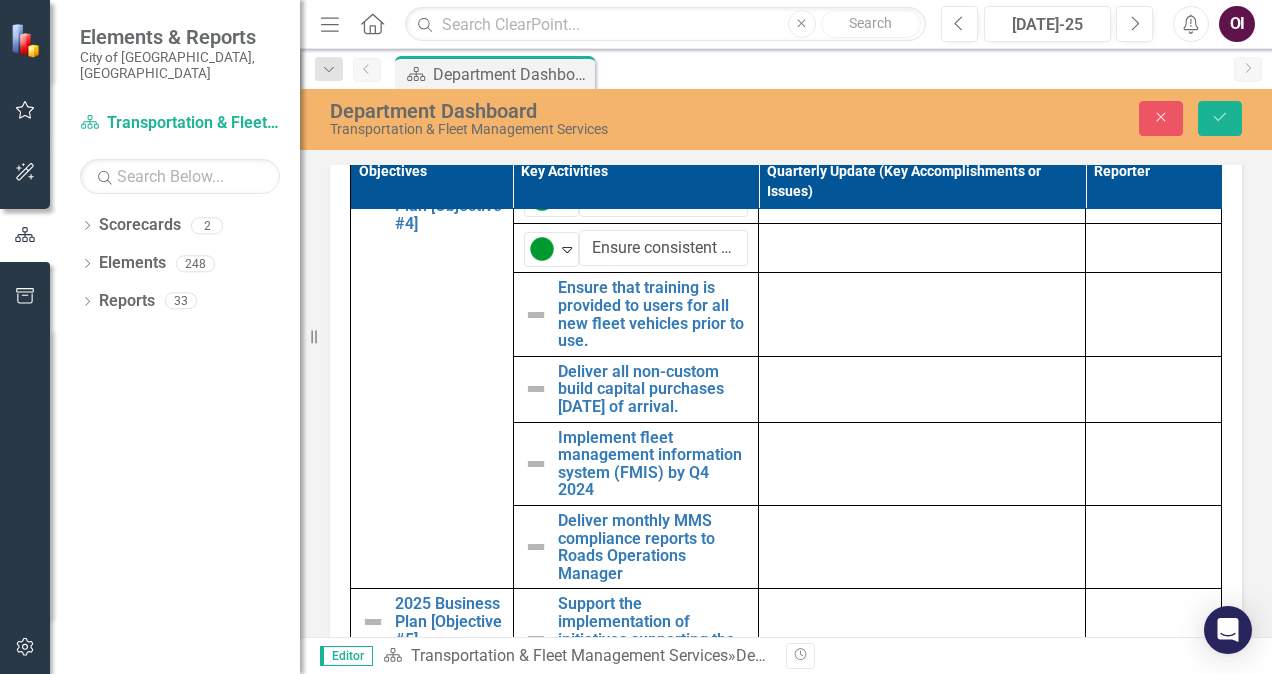scroll, scrollTop: 1061, scrollLeft: 0, axis: vertical 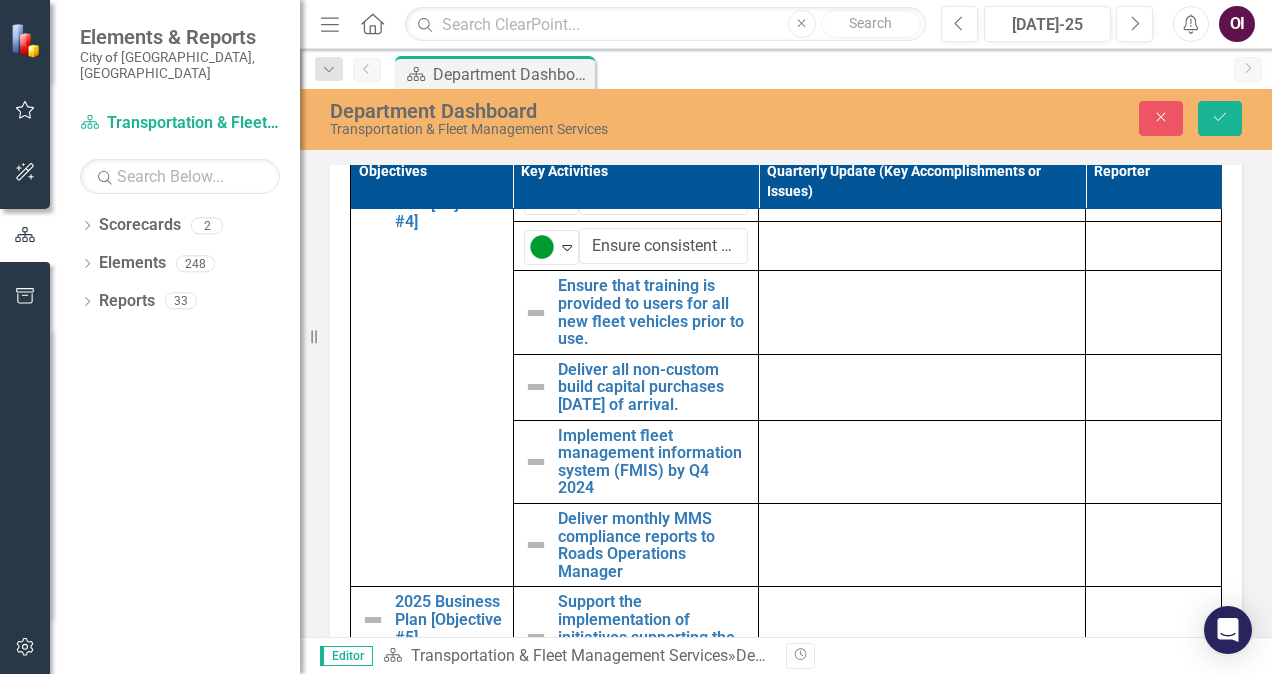 click at bounding box center [536, 313] 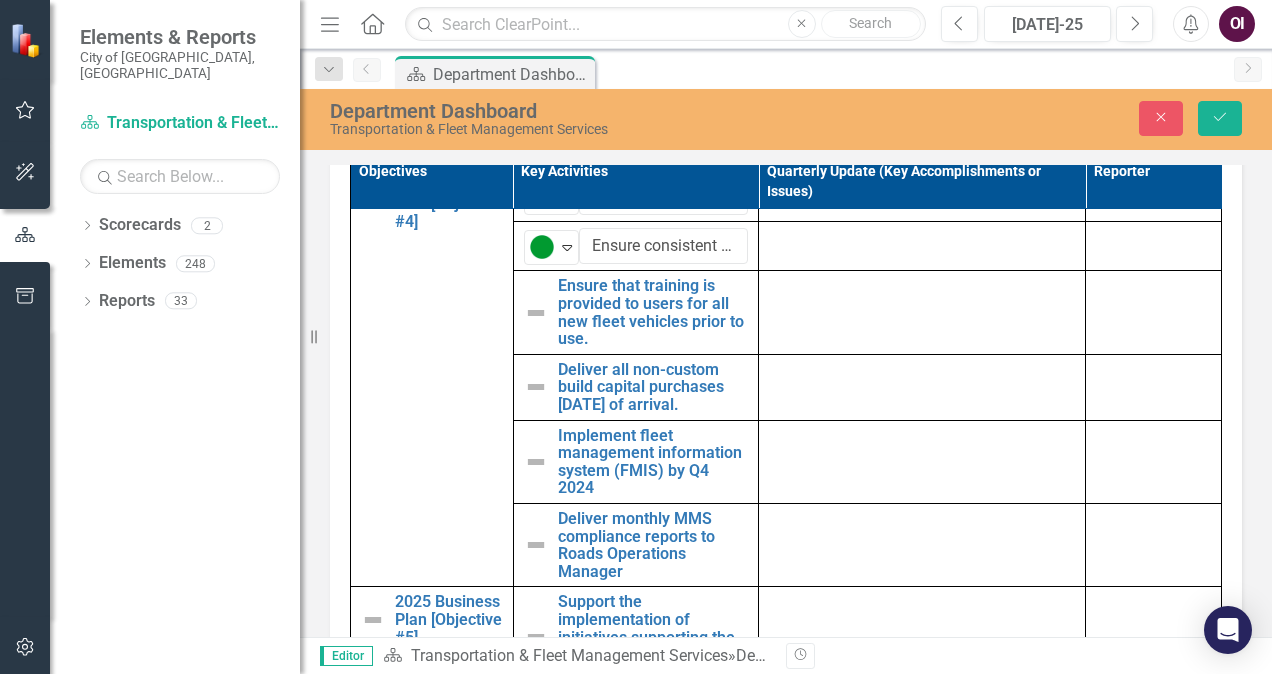 click at bounding box center [536, 313] 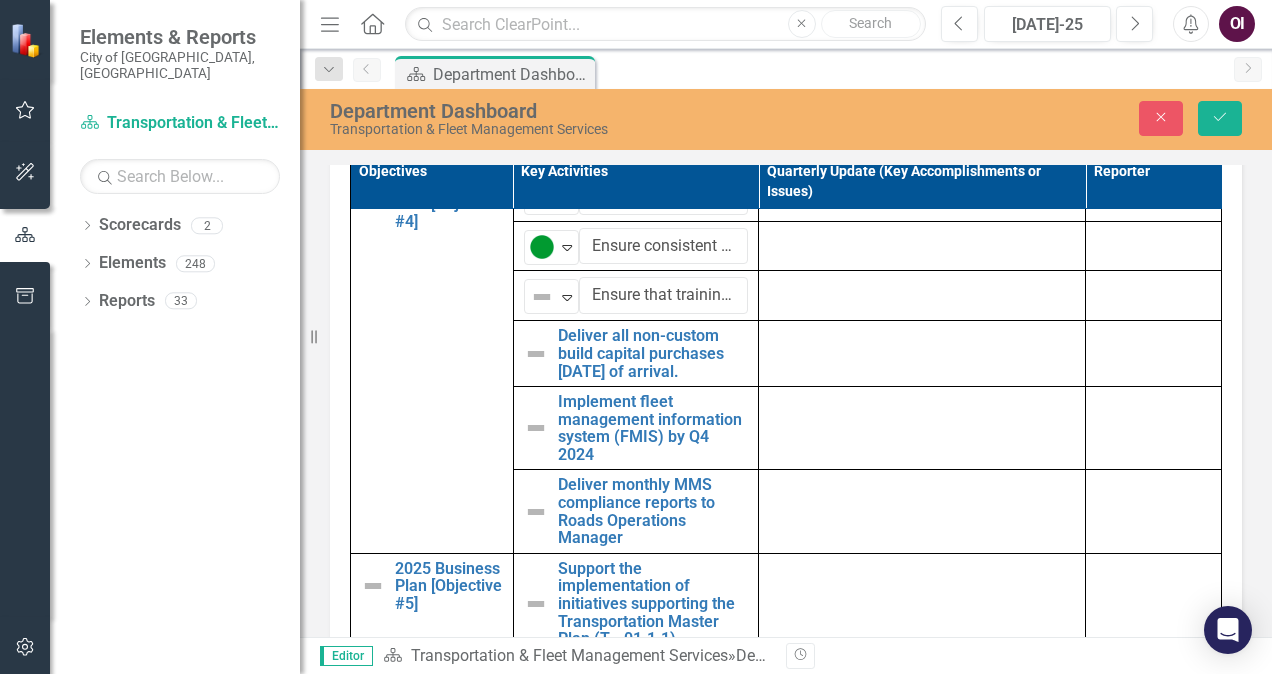 scroll, scrollTop: 1150, scrollLeft: 0, axis: vertical 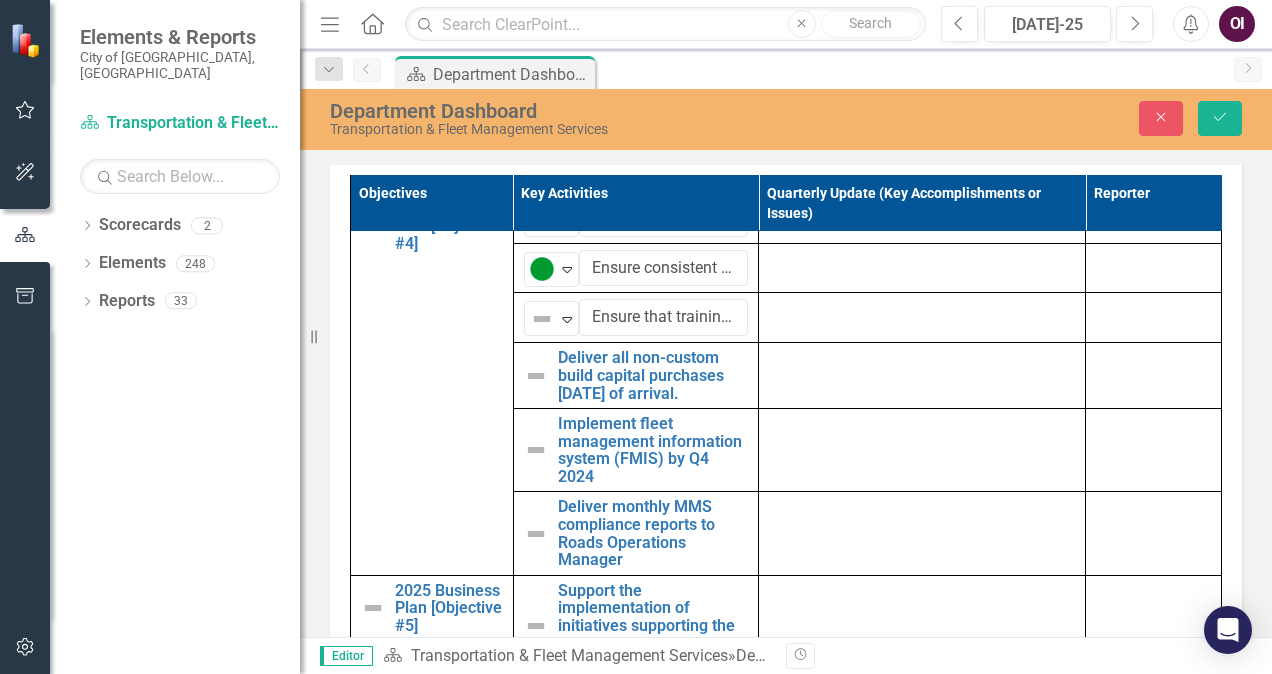 click on "Expand" 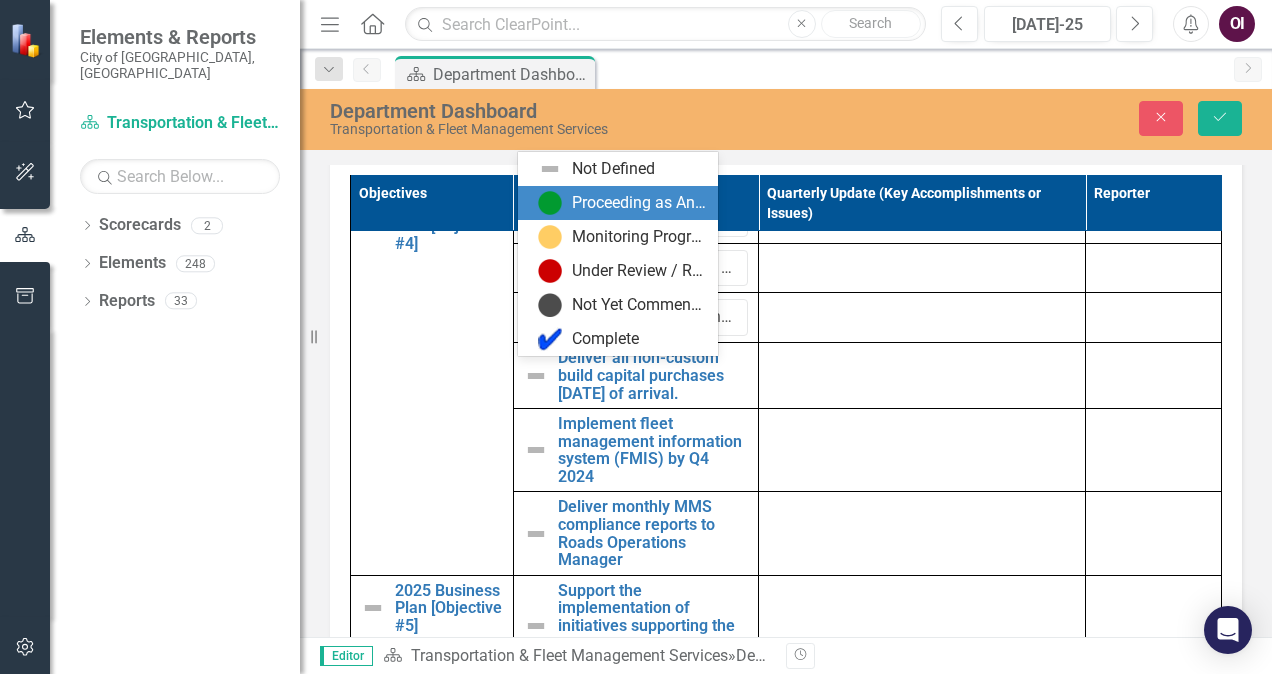 click on "Proceeding as Anticipated" at bounding box center (618, 203) 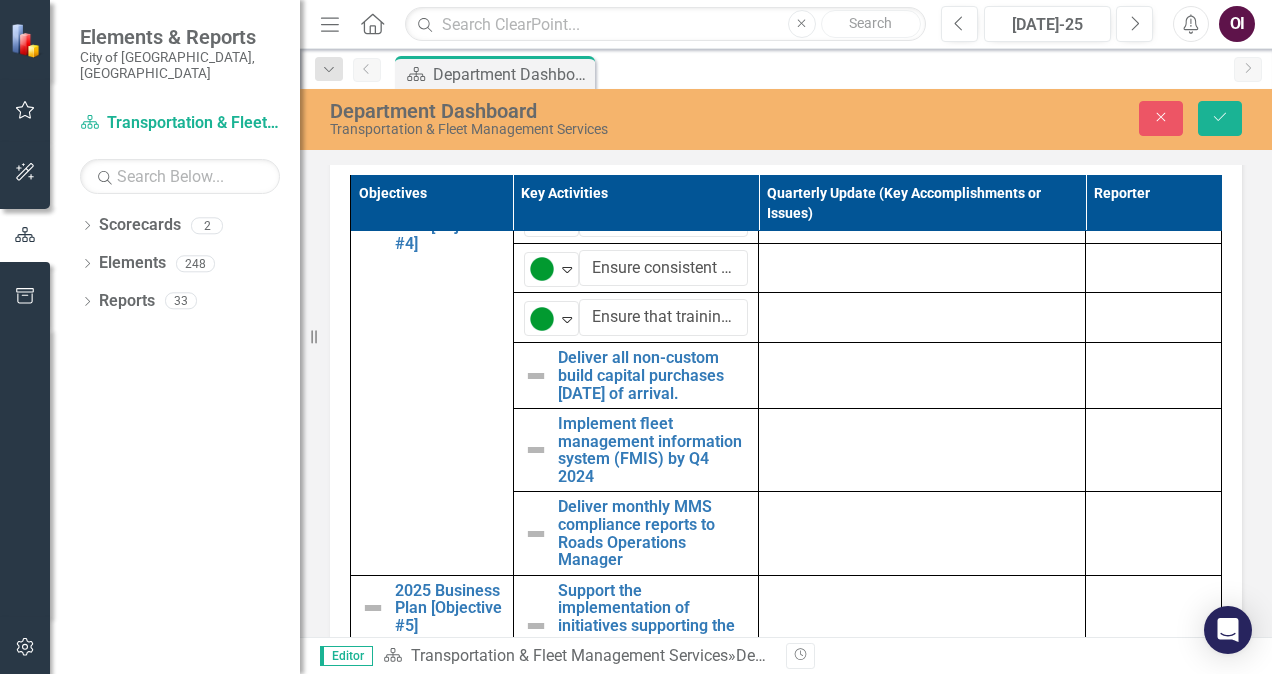 click at bounding box center [536, 376] 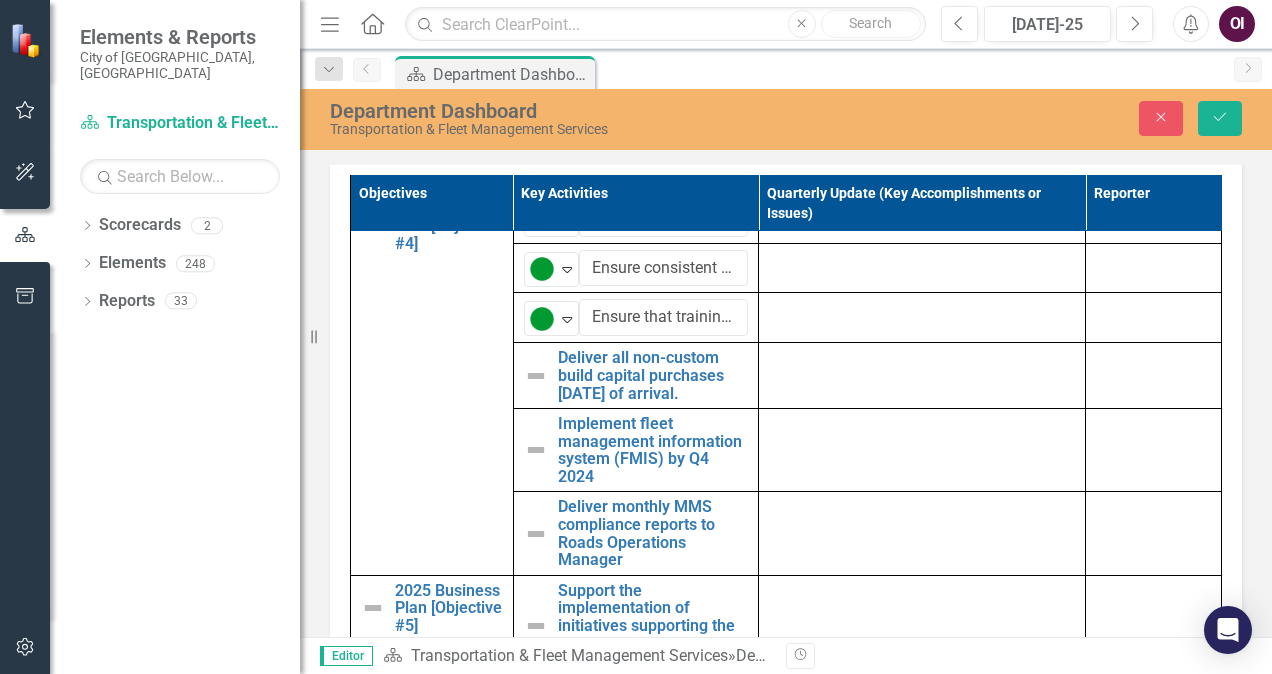 click at bounding box center (536, 376) 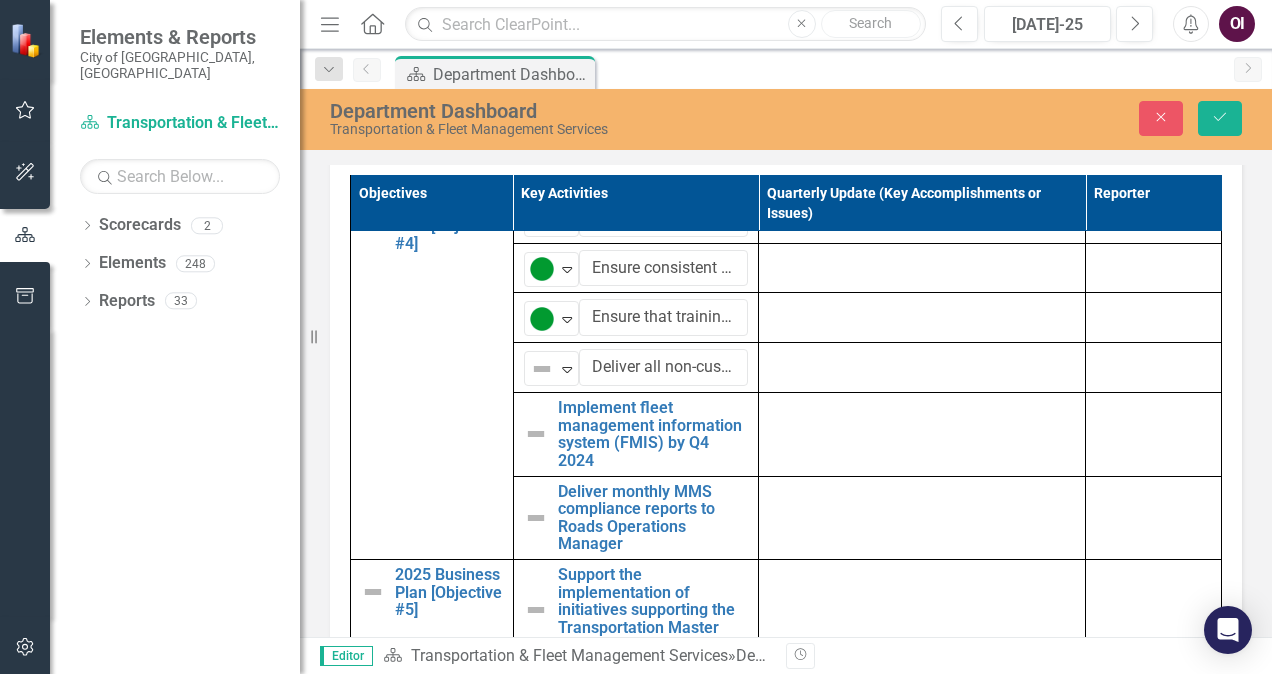 click on "Expand" at bounding box center (567, 368) 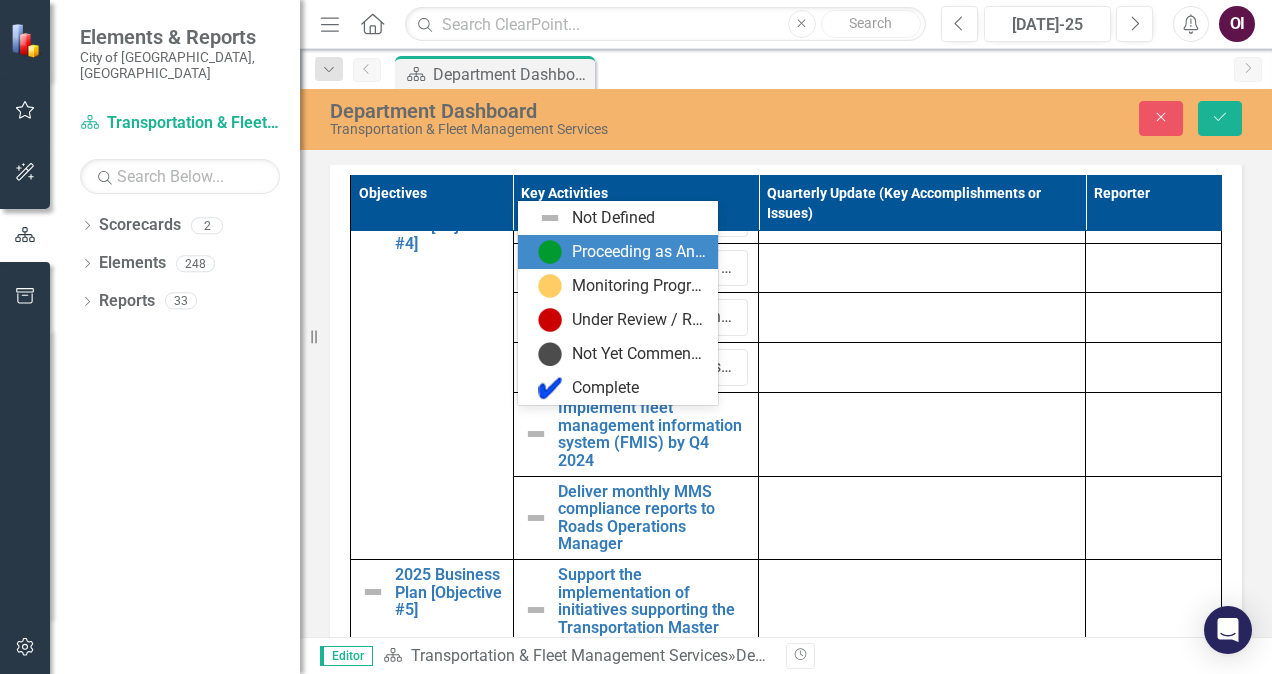 click on "Proceeding as Anticipated" at bounding box center [639, 252] 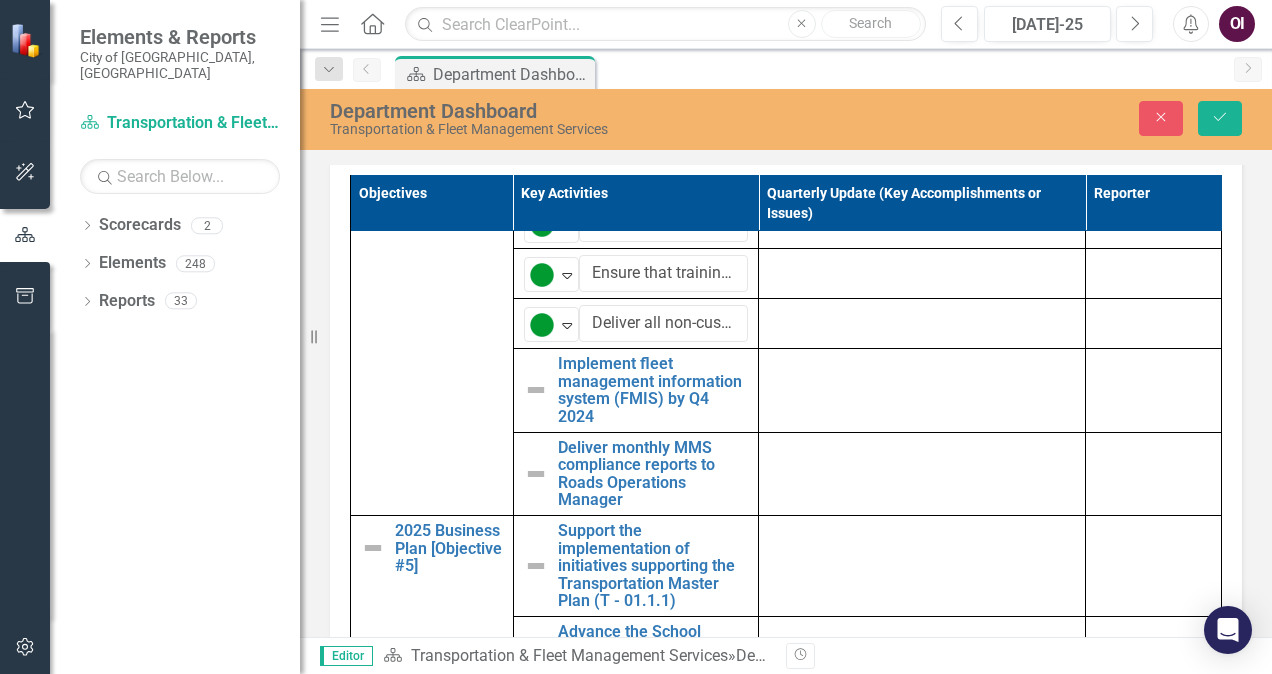 scroll, scrollTop: 1161, scrollLeft: 0, axis: vertical 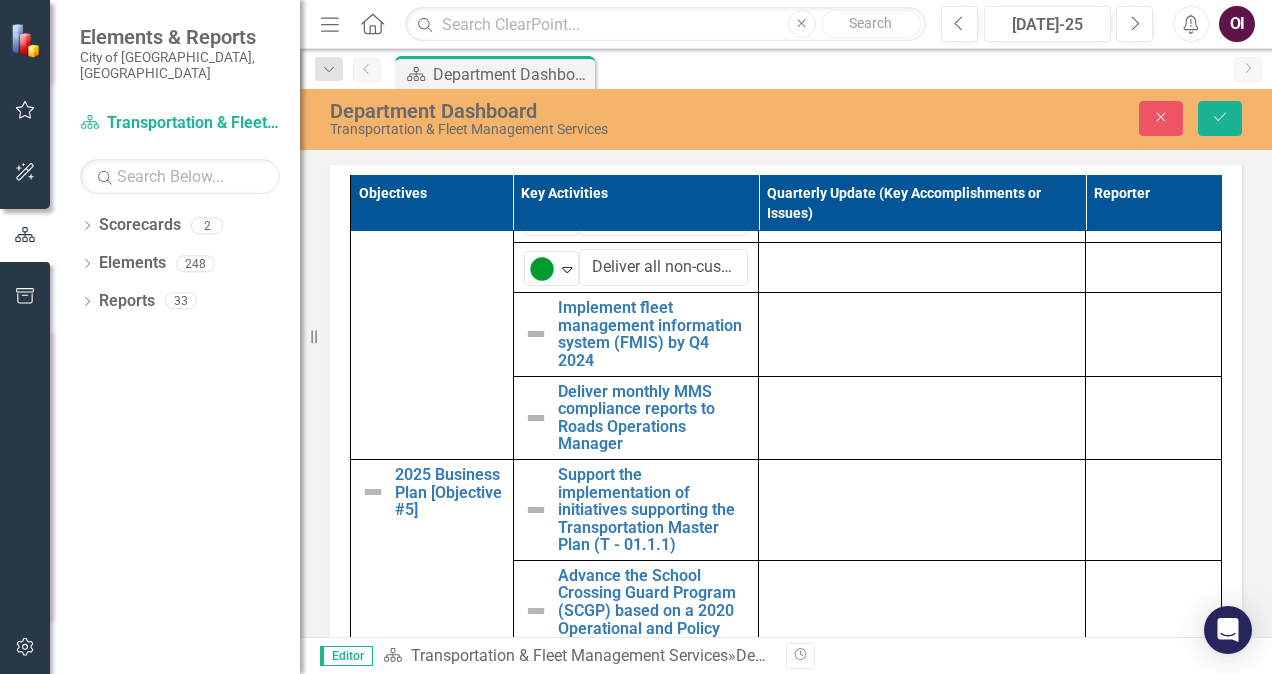 click at bounding box center [536, 418] 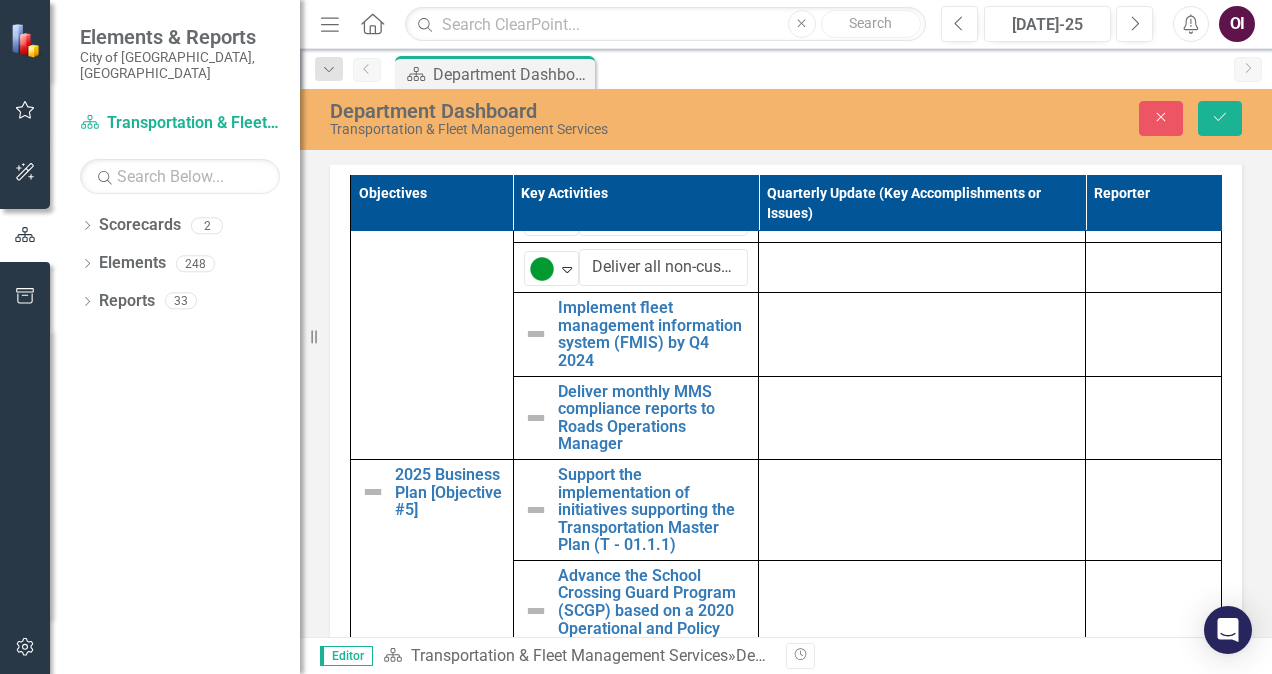 click at bounding box center (536, 418) 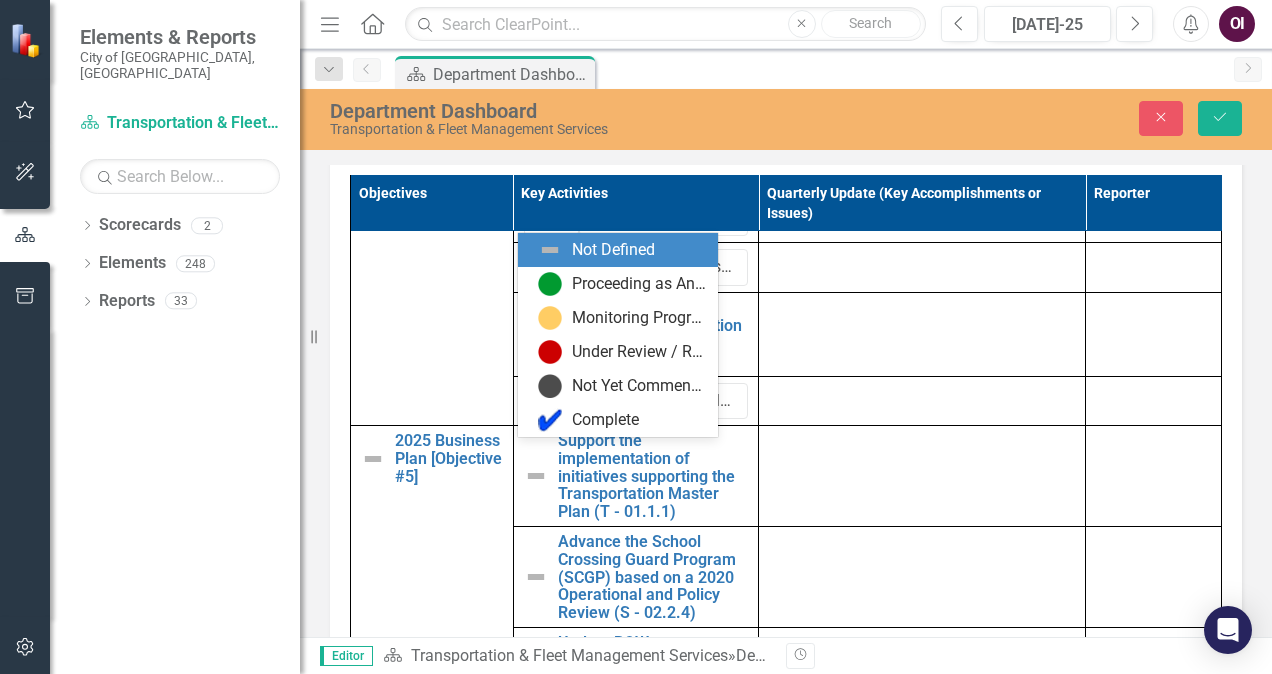 click at bounding box center [542, 402] 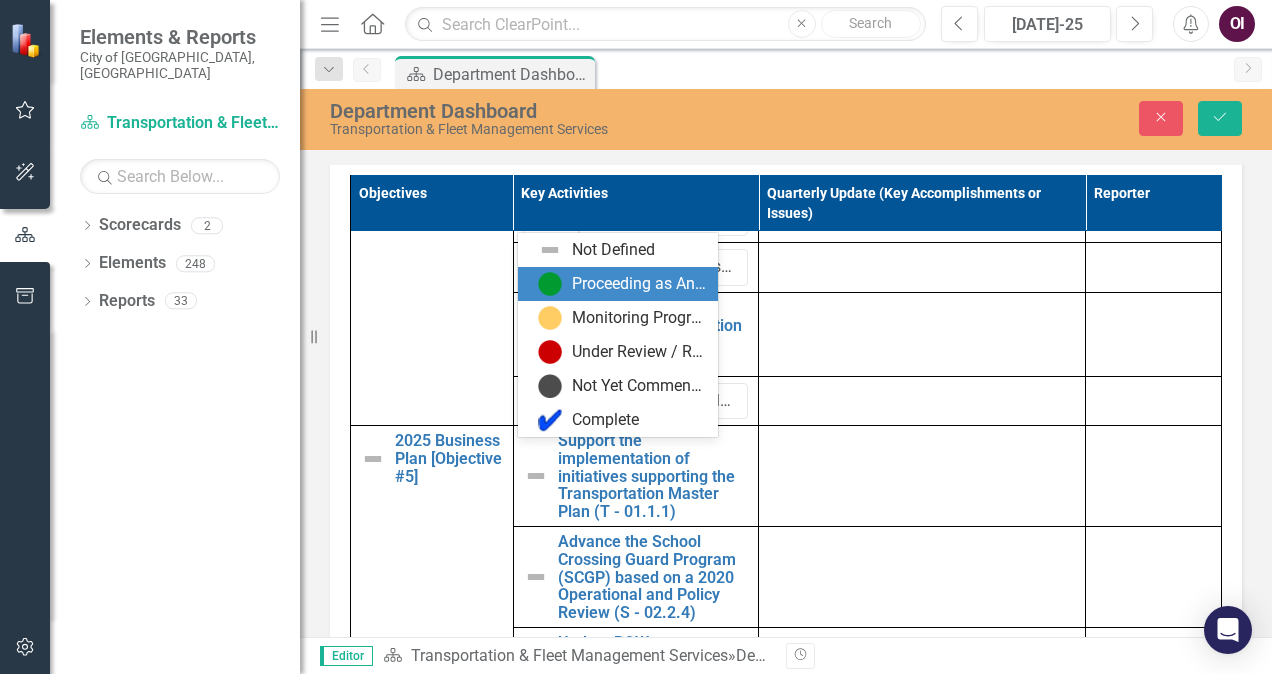 click on "Proceeding as Anticipated" at bounding box center [639, 284] 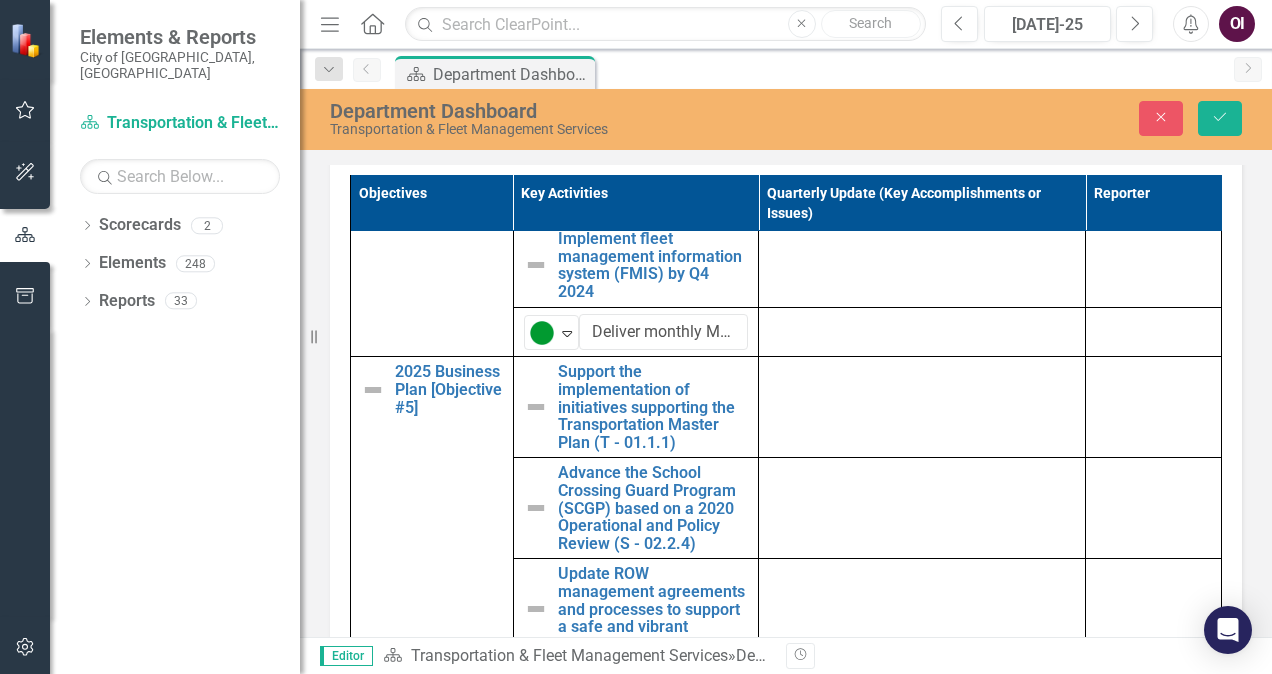 scroll, scrollTop: 1261, scrollLeft: 0, axis: vertical 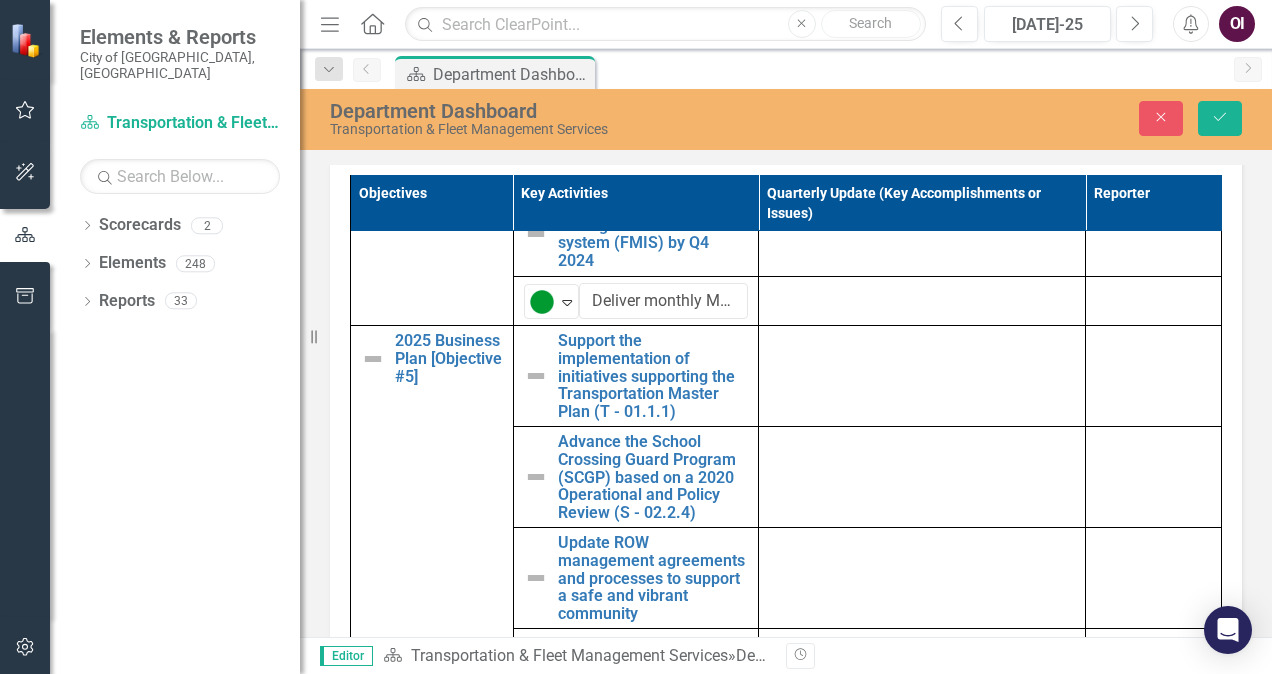 click at bounding box center [536, 376] 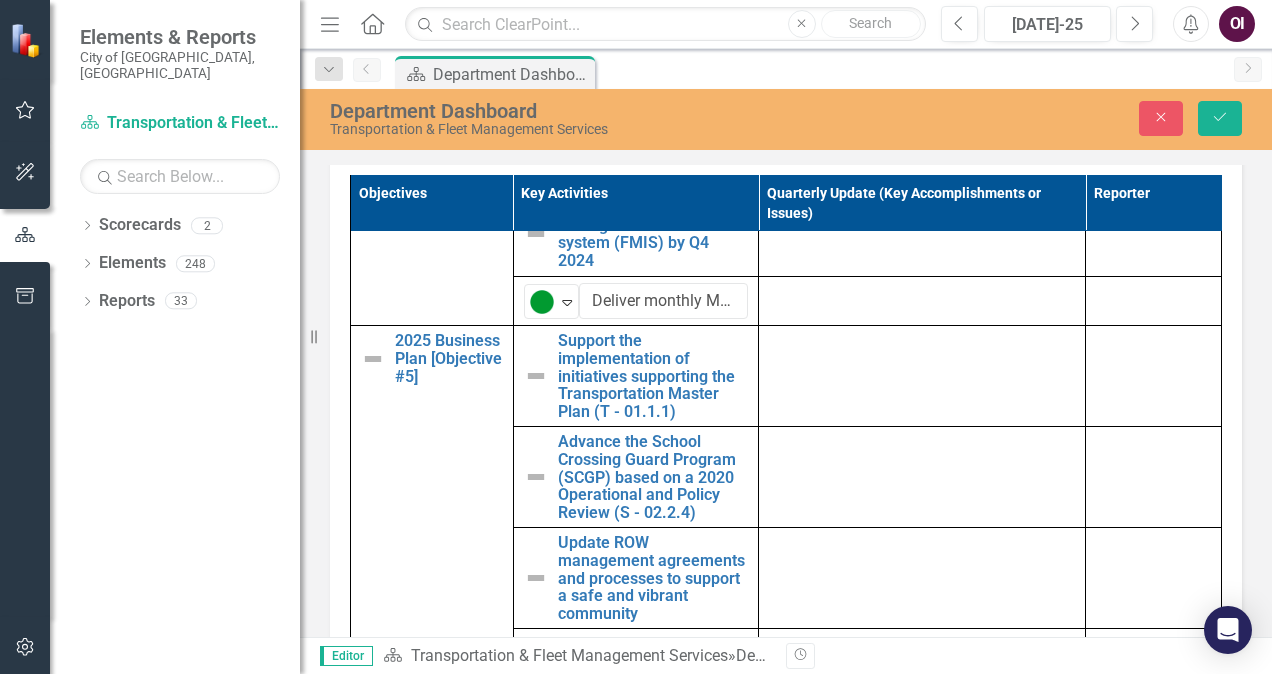 click at bounding box center [536, 376] 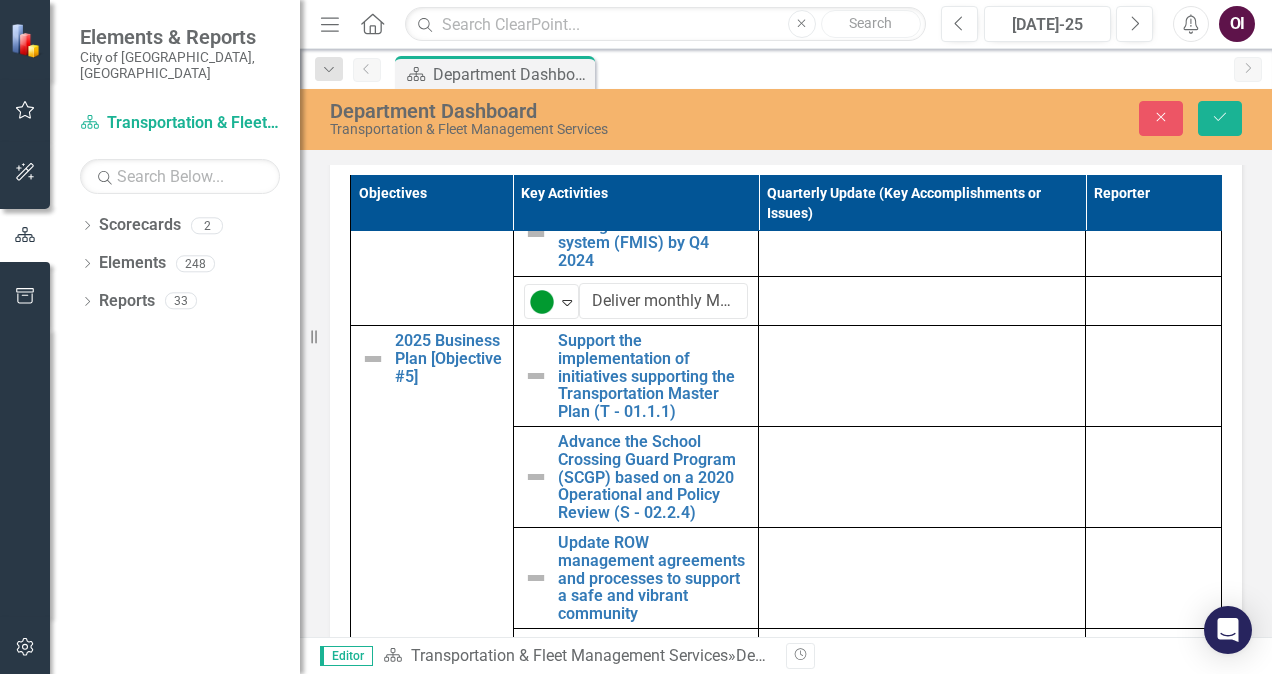 click at bounding box center (536, 376) 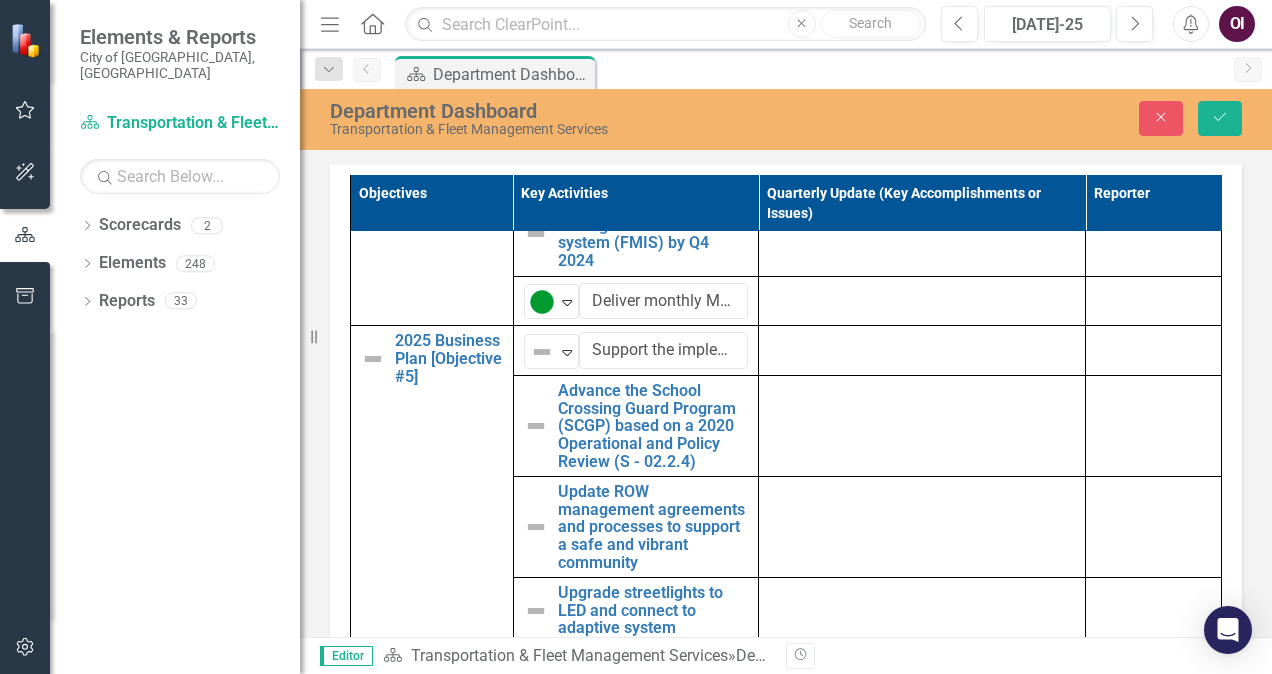 click on "Expand" 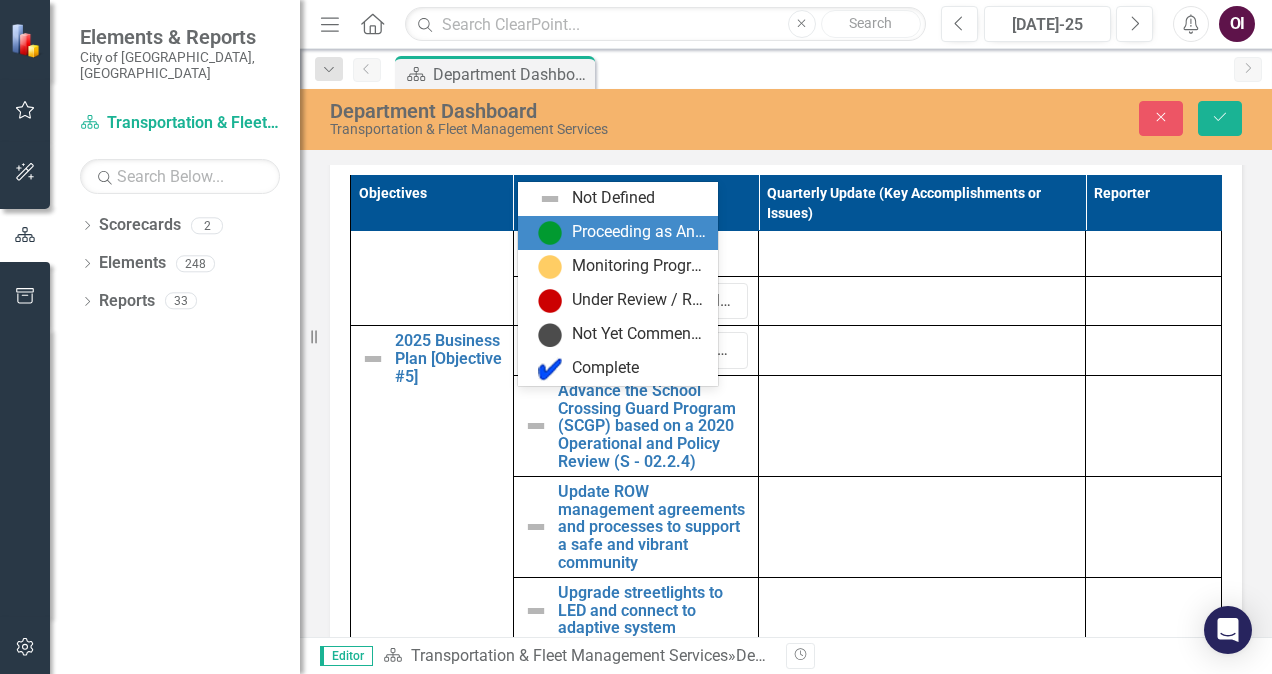 click on "Proceeding as Anticipated" at bounding box center (639, 232) 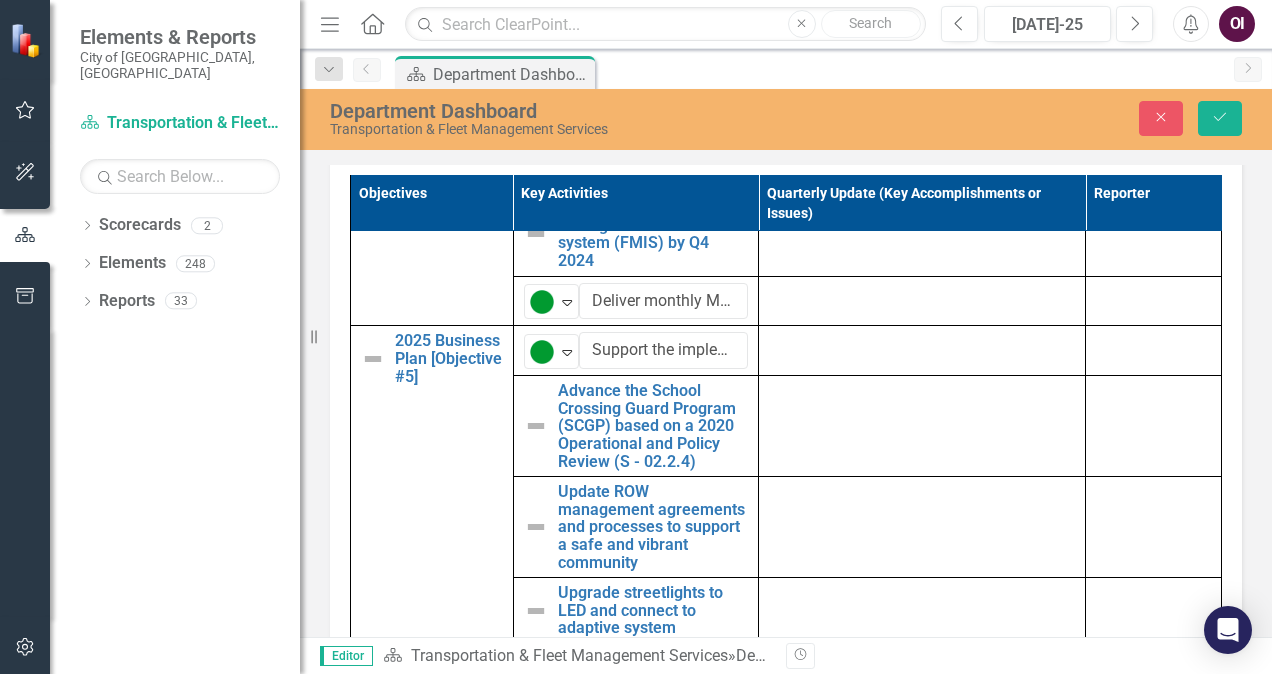 click at bounding box center [536, 426] 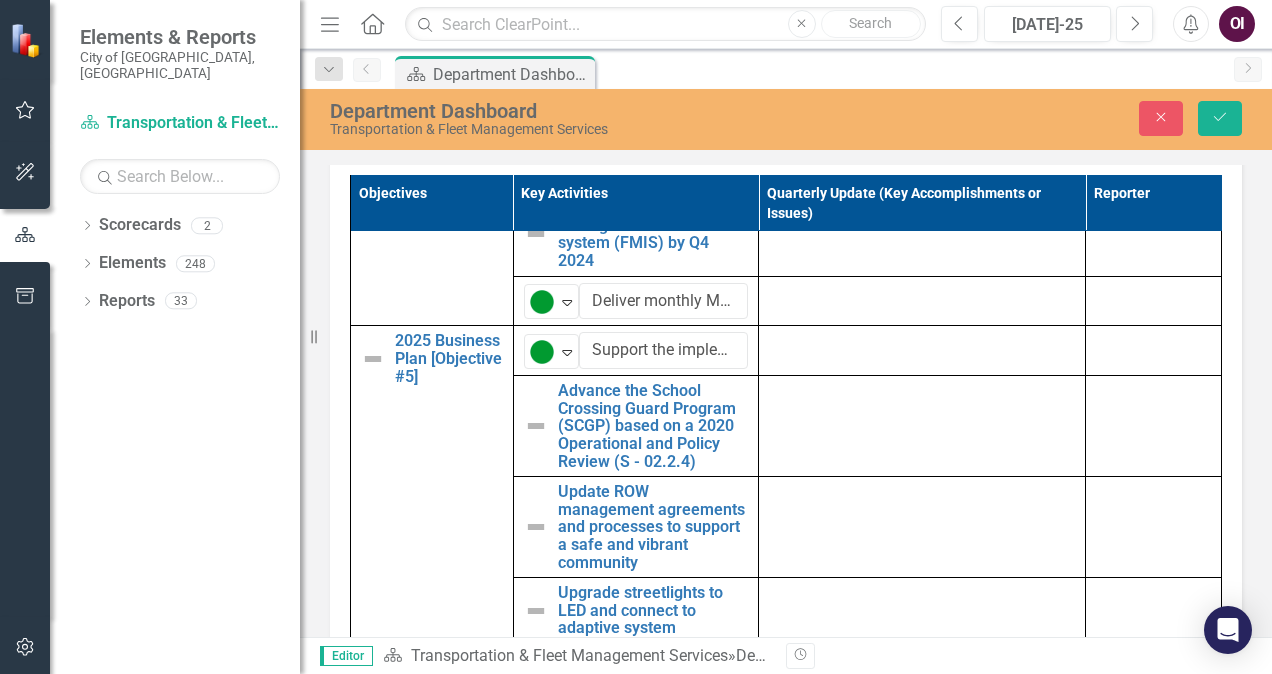 click at bounding box center [536, 426] 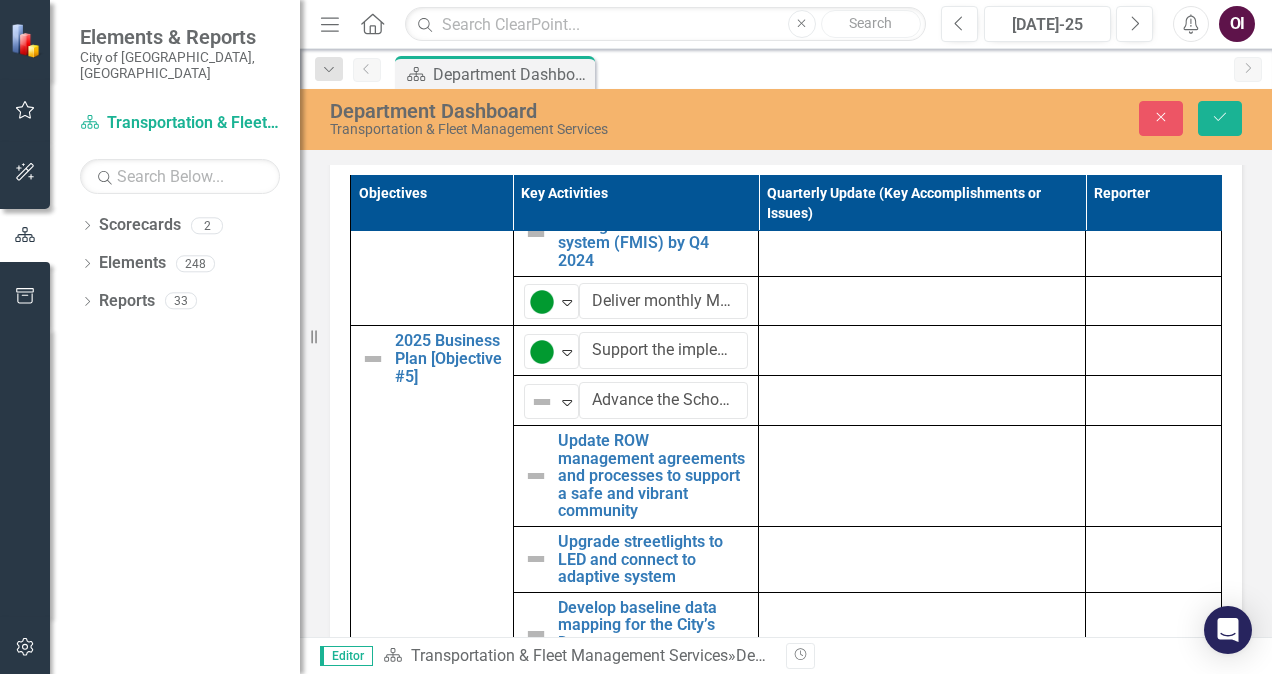 click on "Not Defined" at bounding box center (543, 402) 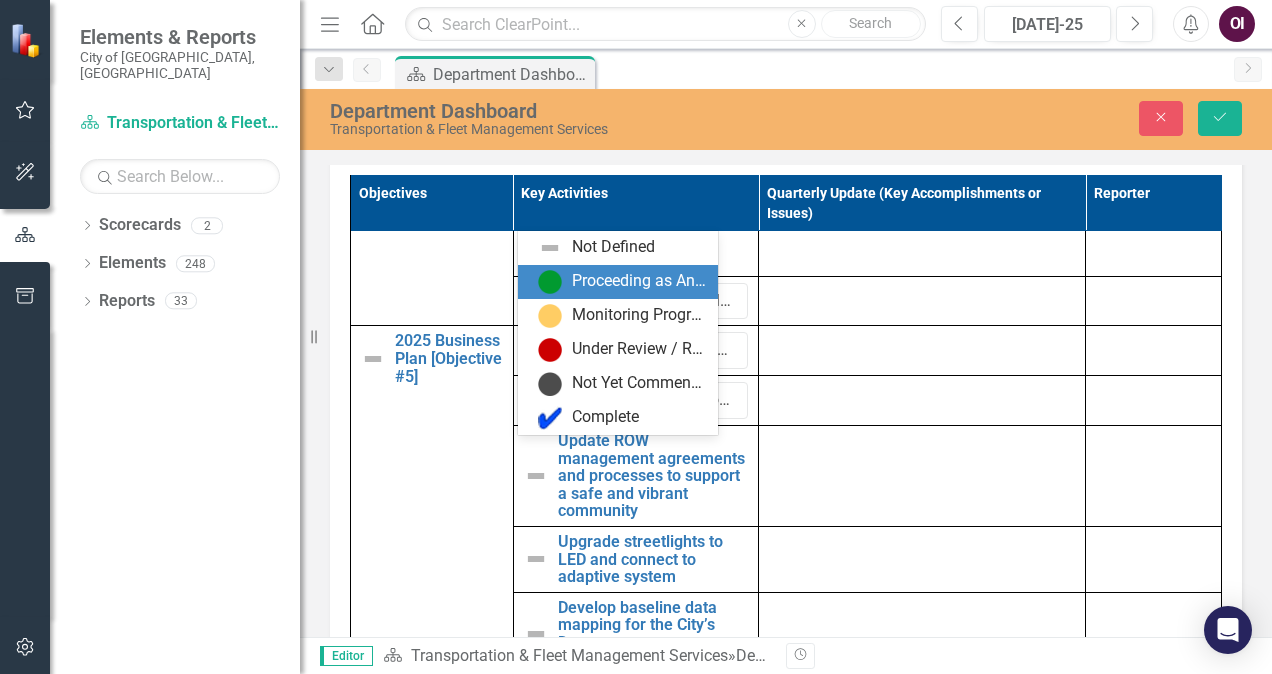 click on "Proceeding as Anticipated" at bounding box center [639, 281] 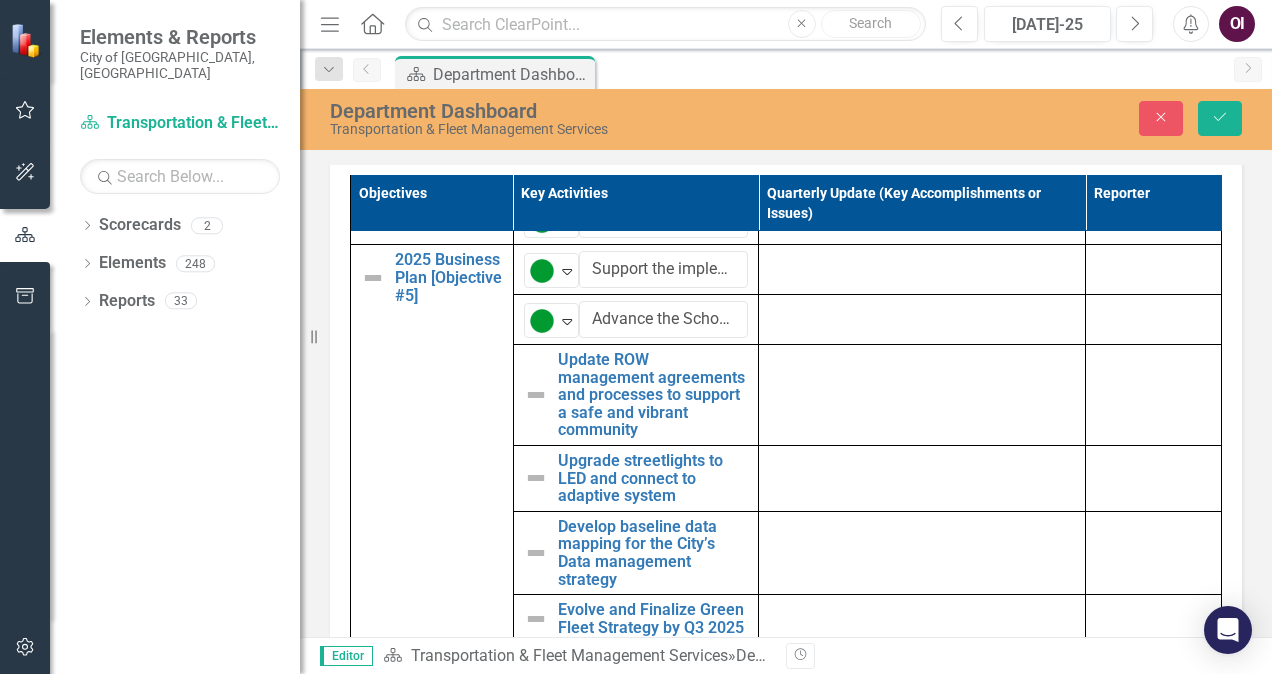 scroll, scrollTop: 1361, scrollLeft: 0, axis: vertical 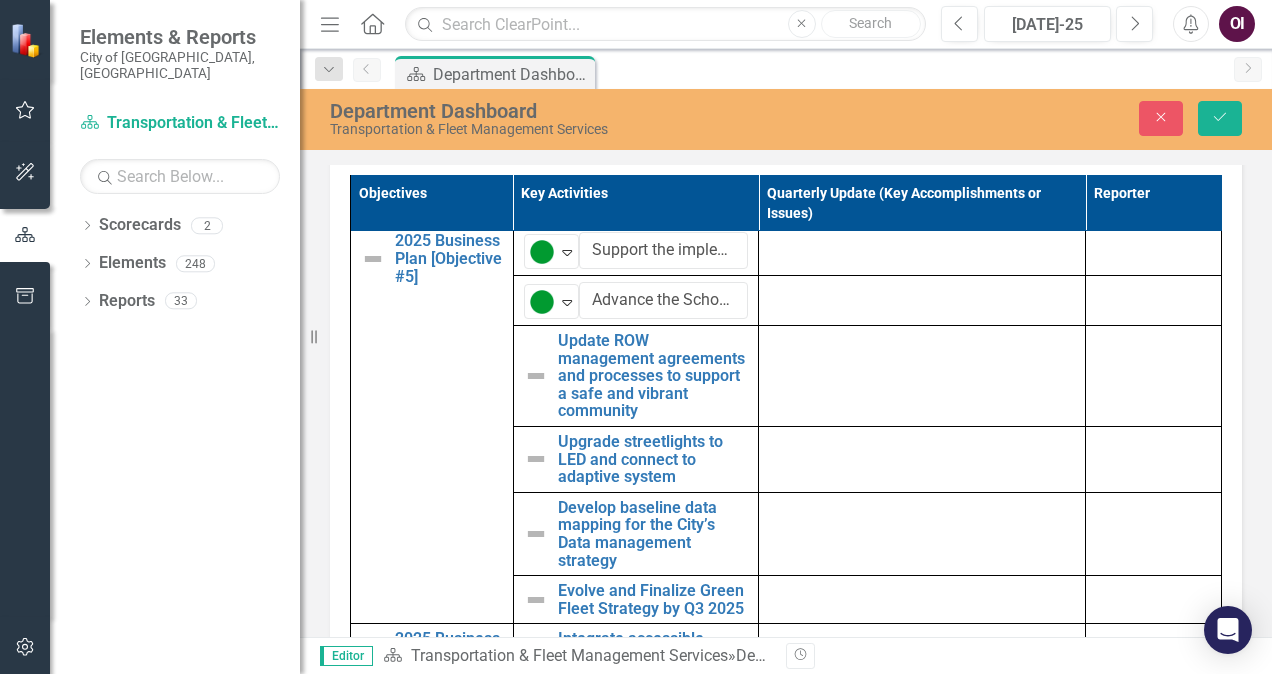 click at bounding box center (536, 376) 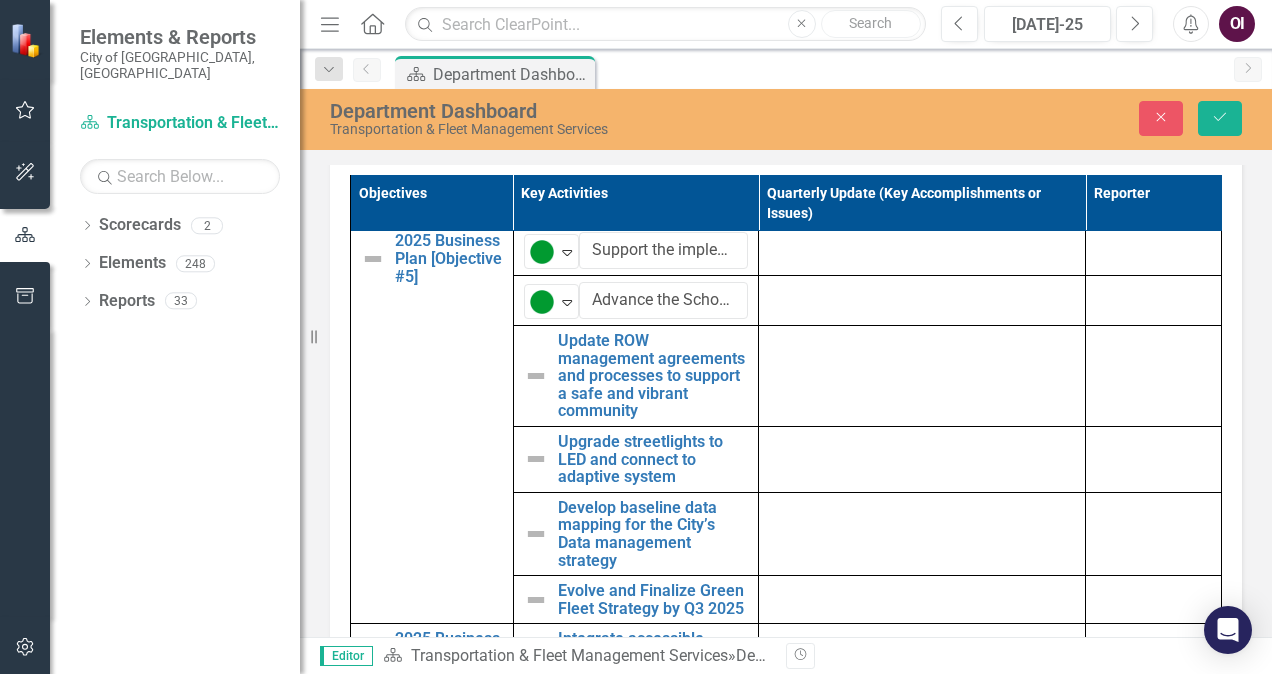 click at bounding box center [536, 376] 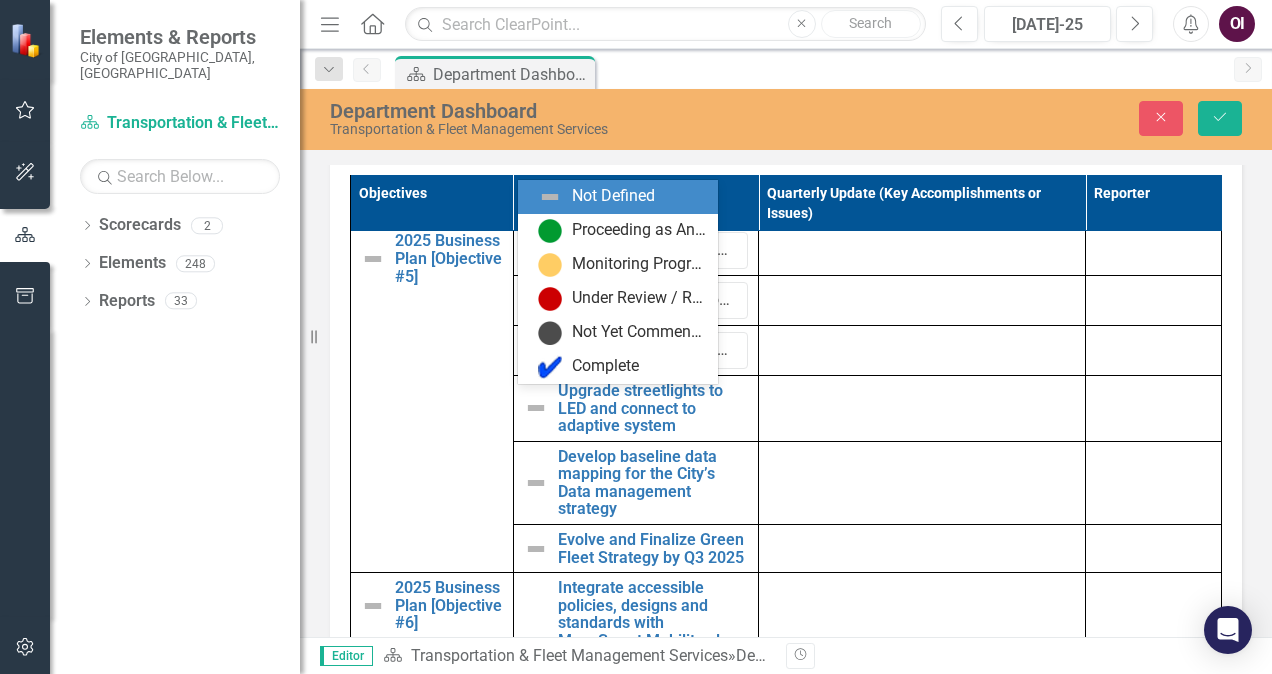 click on "Expand" at bounding box center (567, 351) 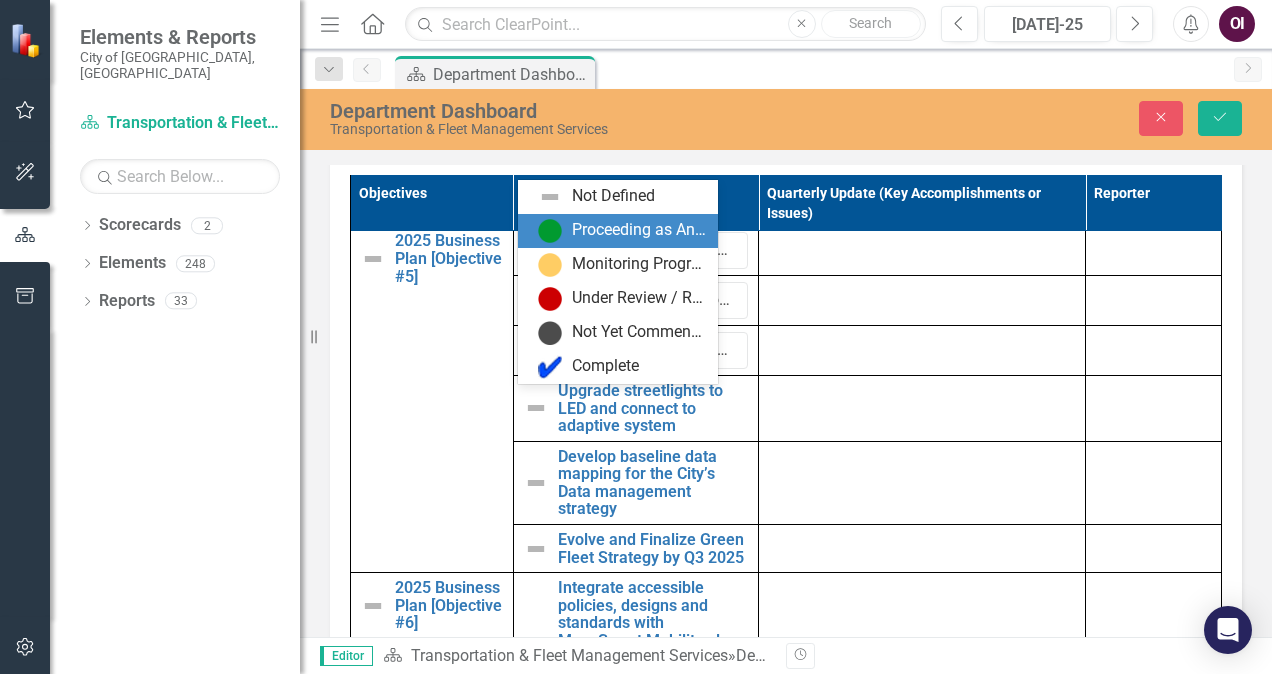 click on "Proceeding as Anticipated" at bounding box center [639, 230] 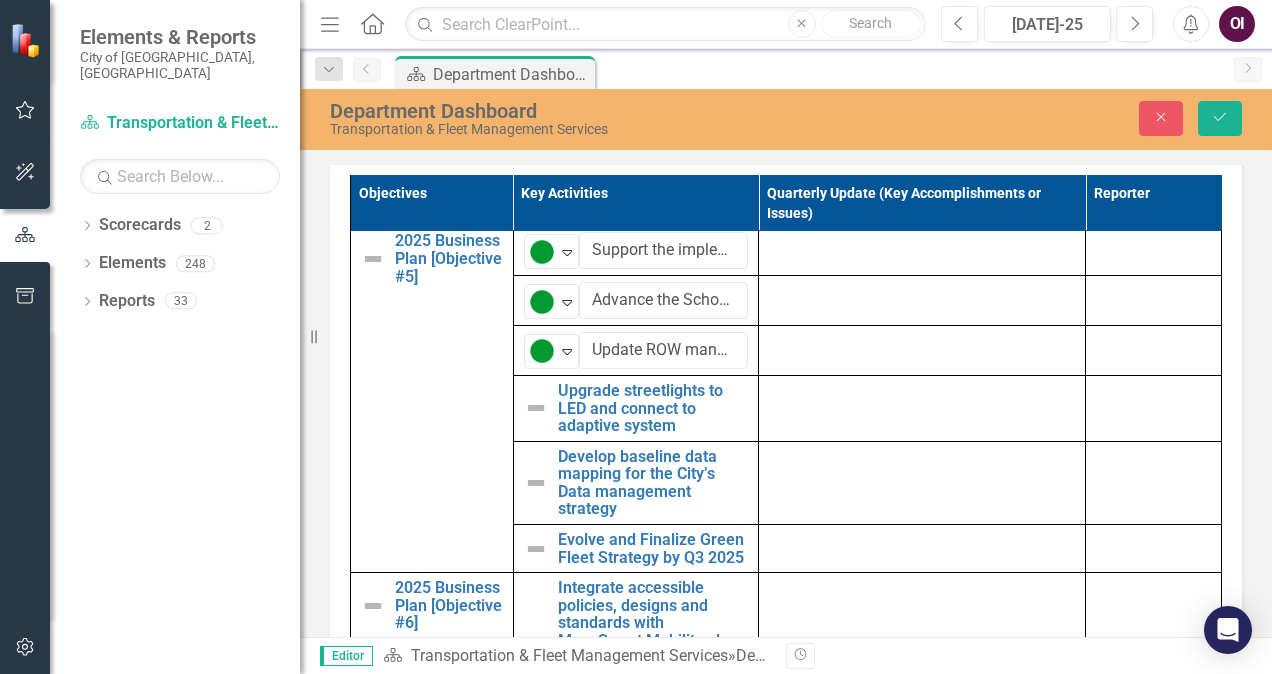 click at bounding box center [536, 408] 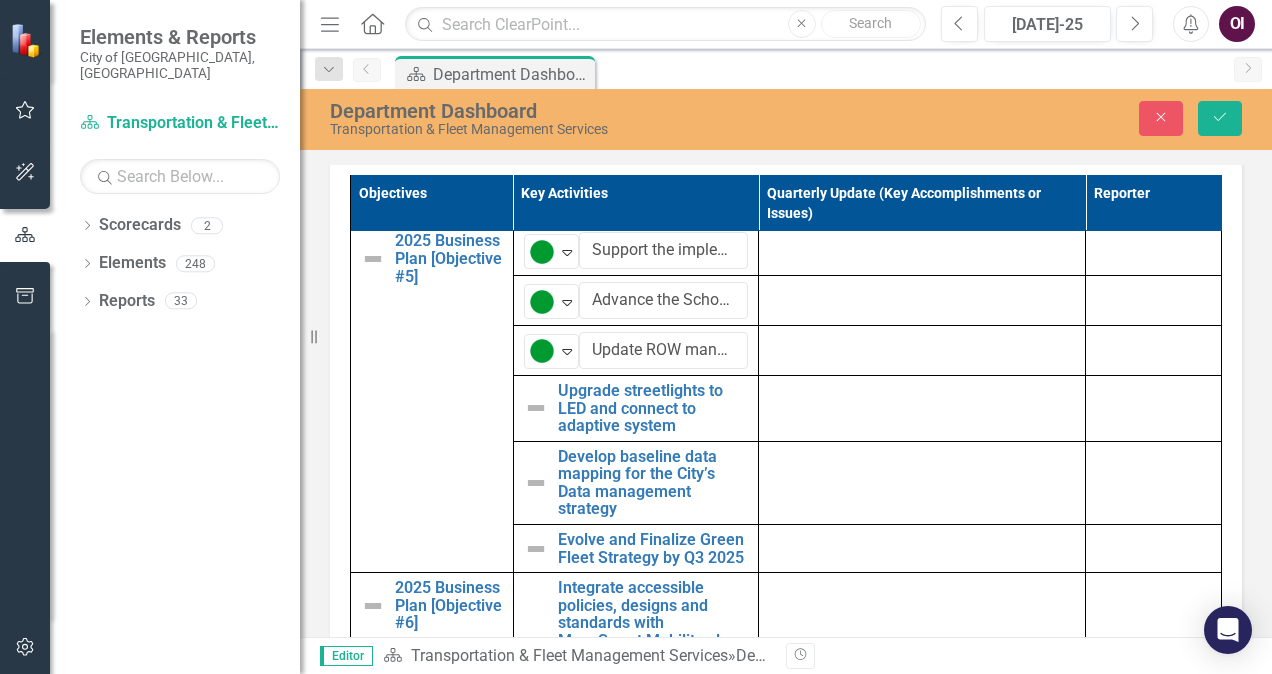 click at bounding box center [536, 408] 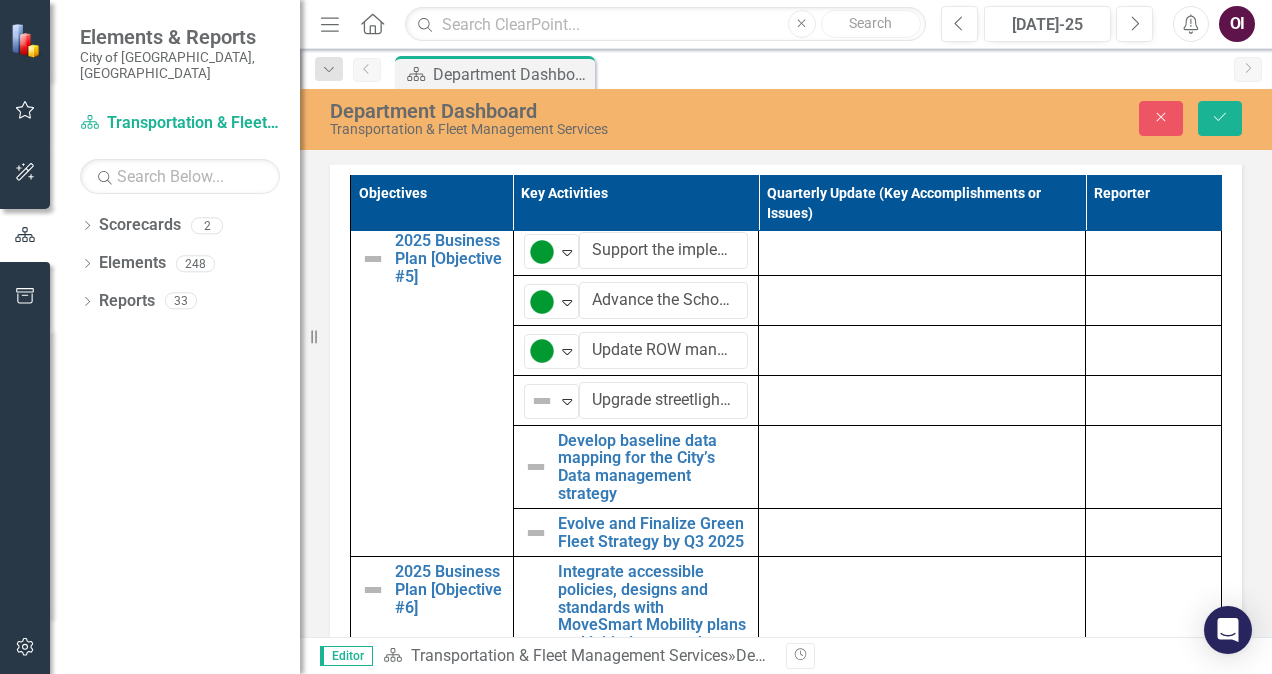 click on "Not Defined" at bounding box center (543, 401) 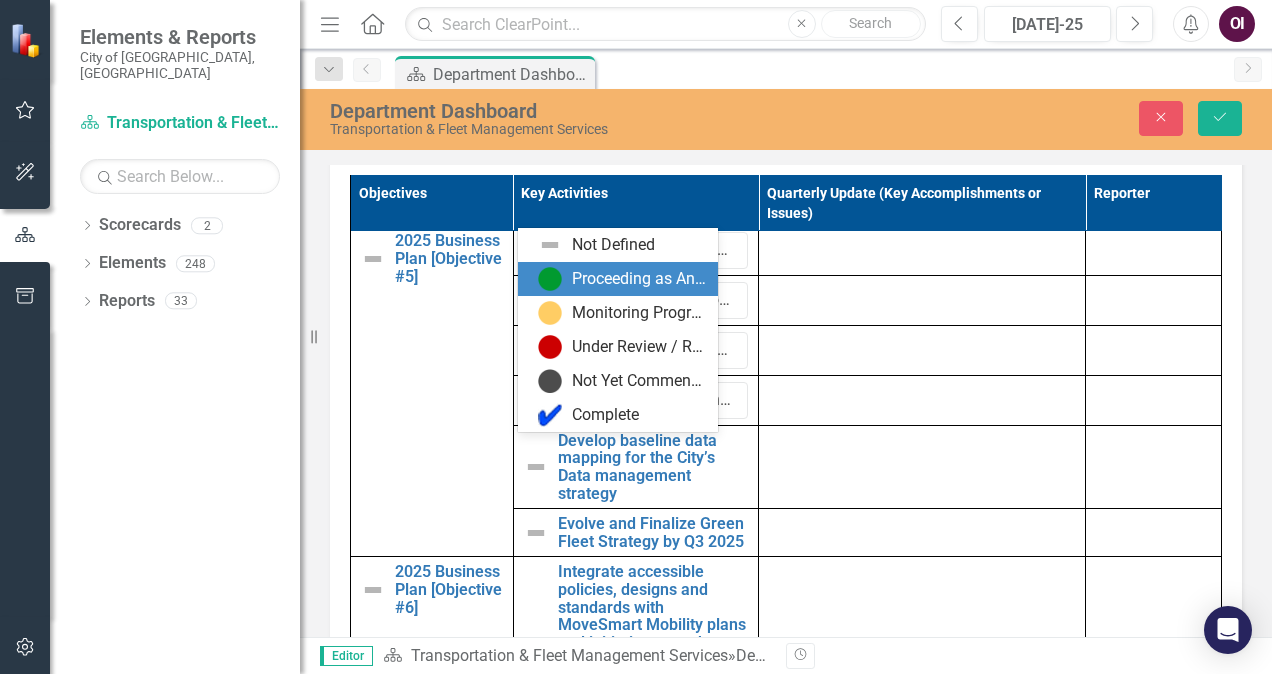 click on "Proceeding as Anticipated" at bounding box center (639, 279) 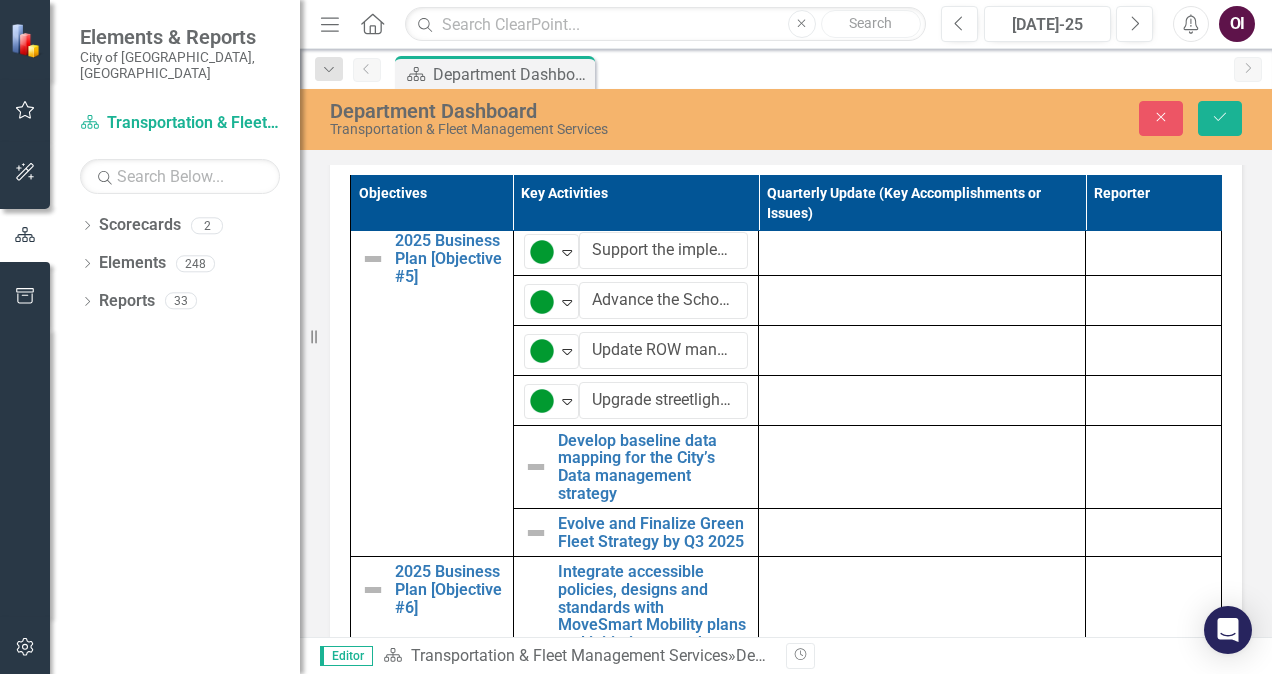 click at bounding box center (536, 467) 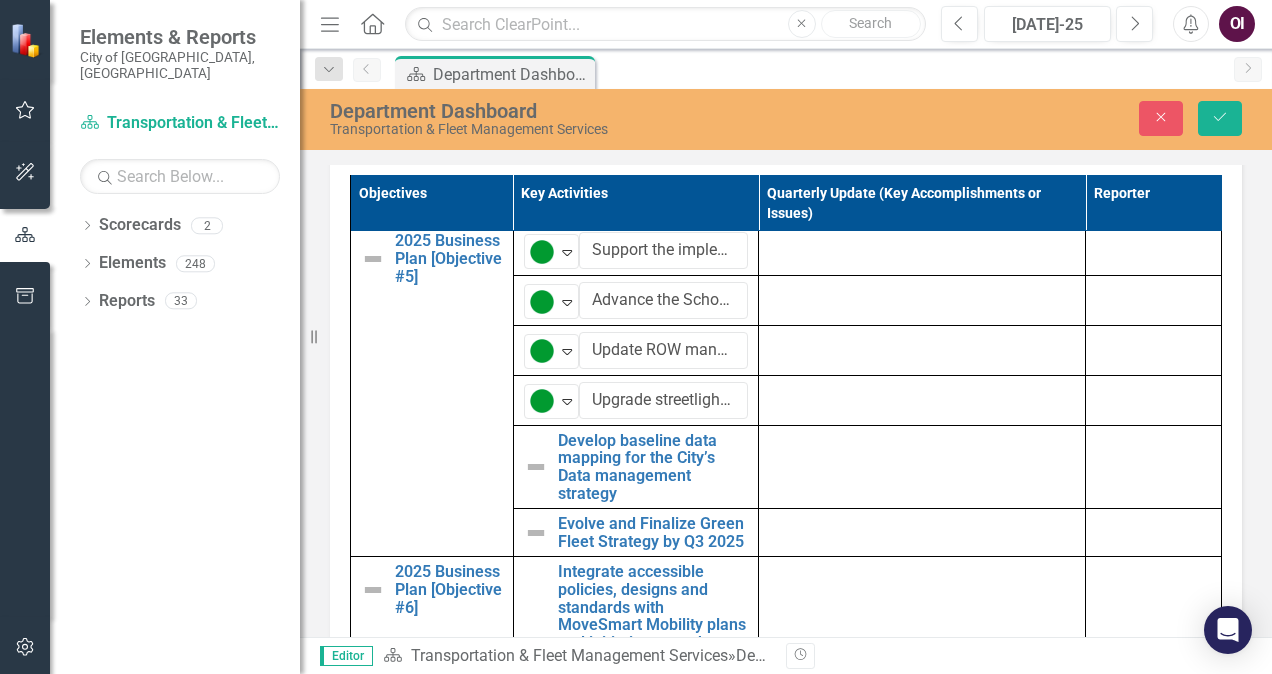 click at bounding box center (536, 467) 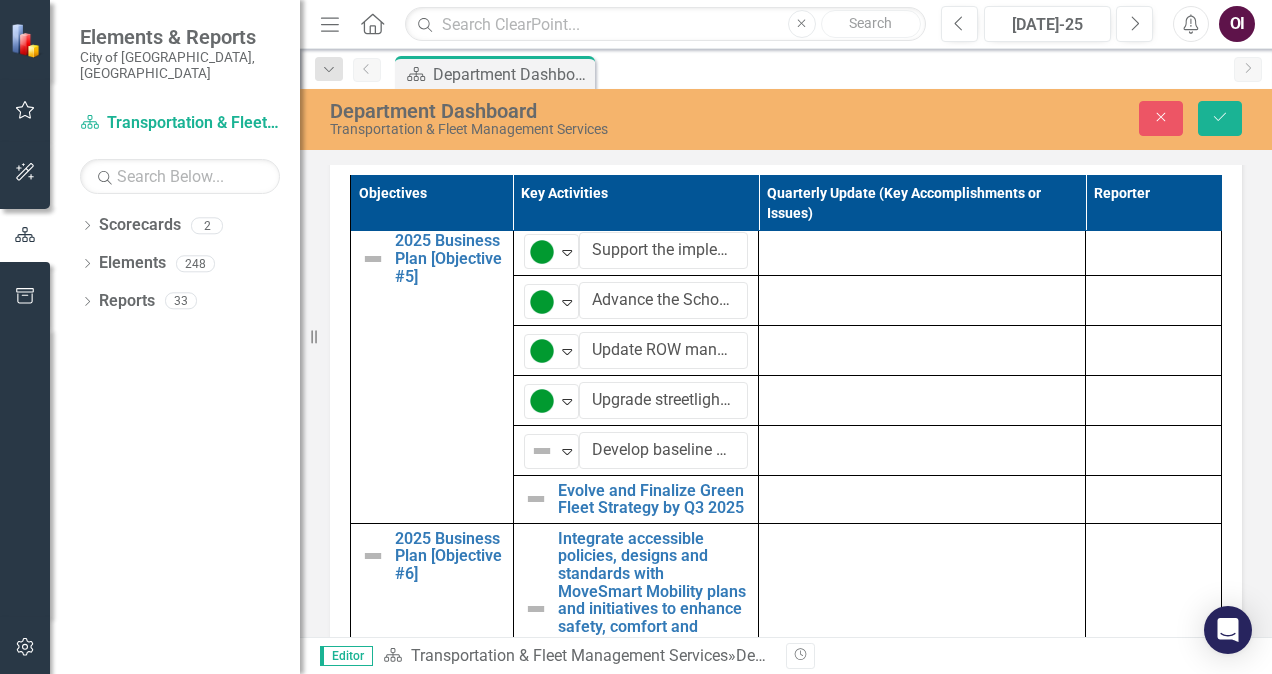 click at bounding box center (542, 451) 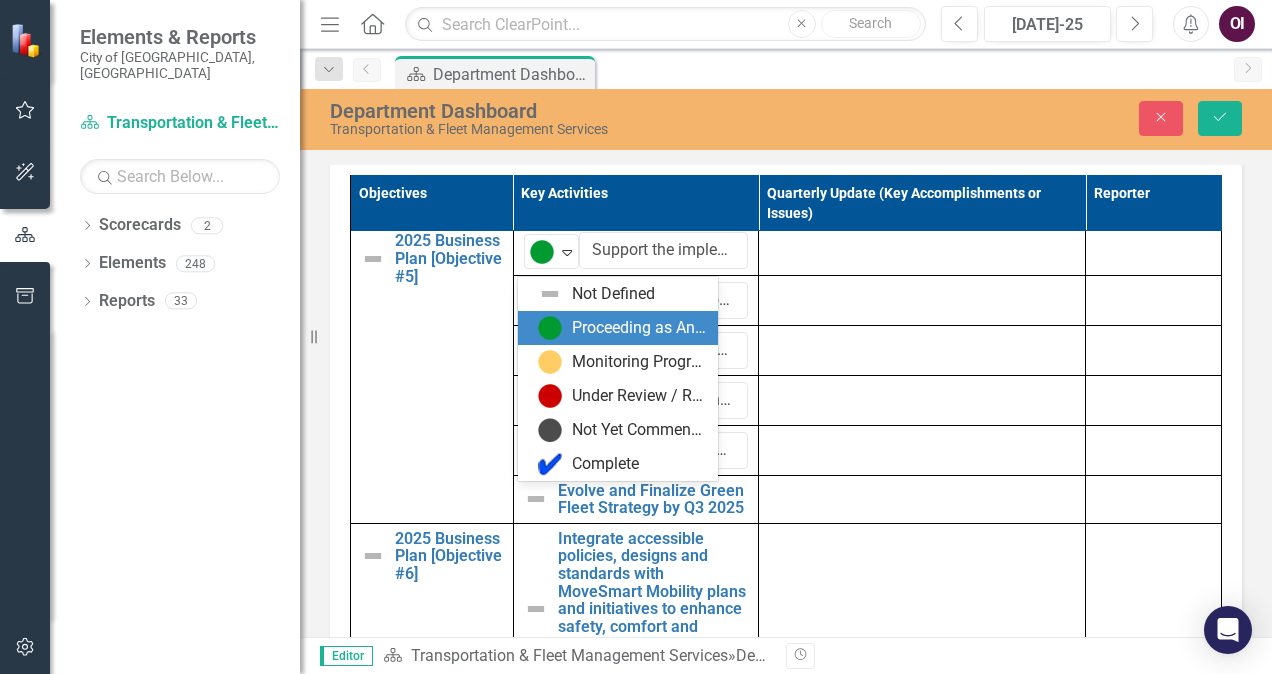 click on "Proceeding as Anticipated" at bounding box center (639, 328) 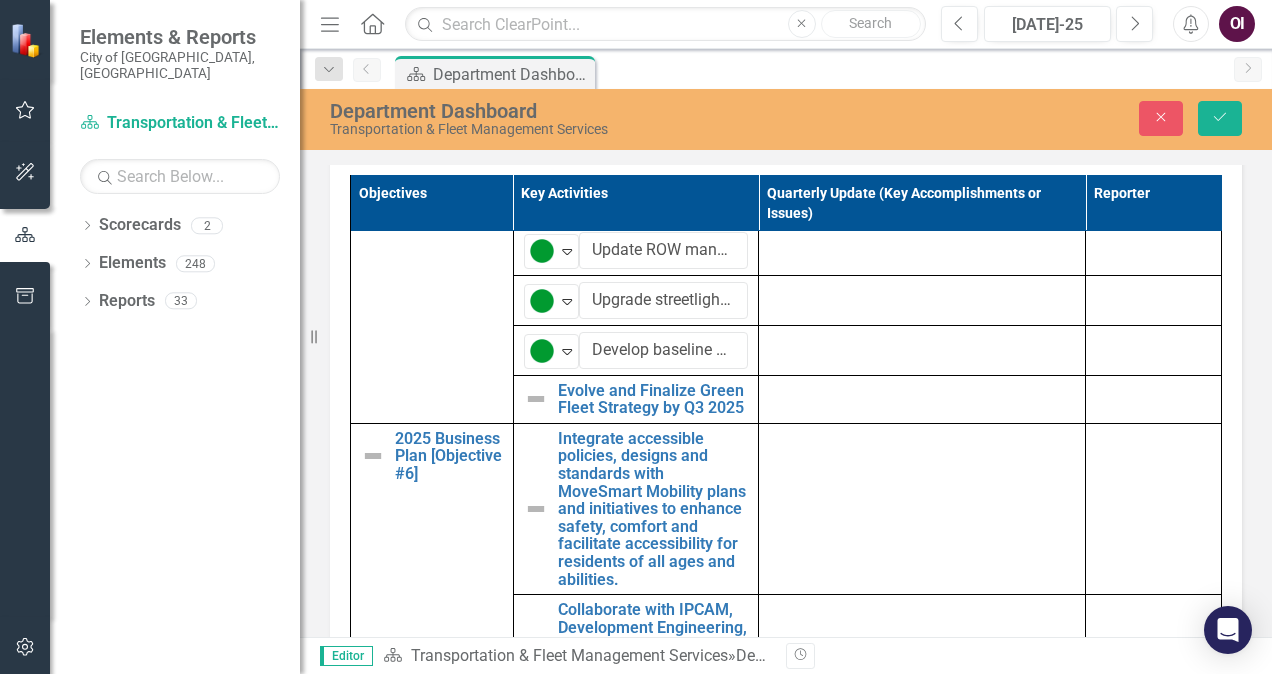 scroll, scrollTop: 1561, scrollLeft: 0, axis: vertical 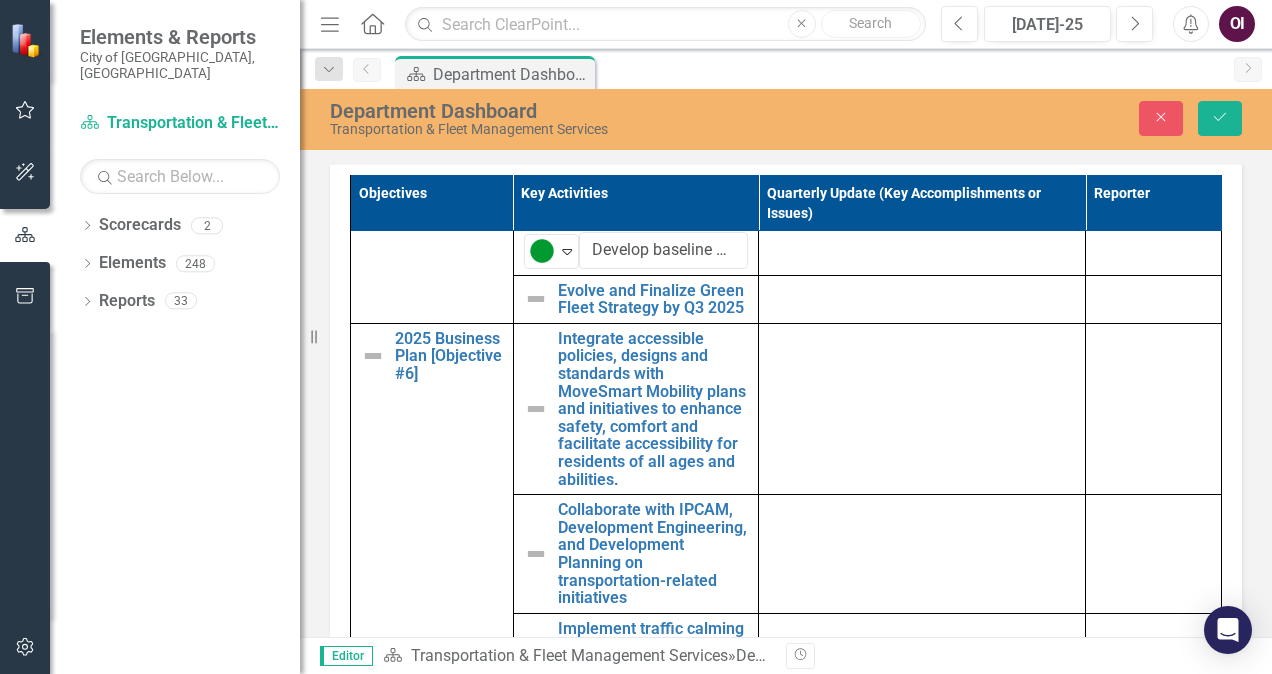 click at bounding box center (536, 409) 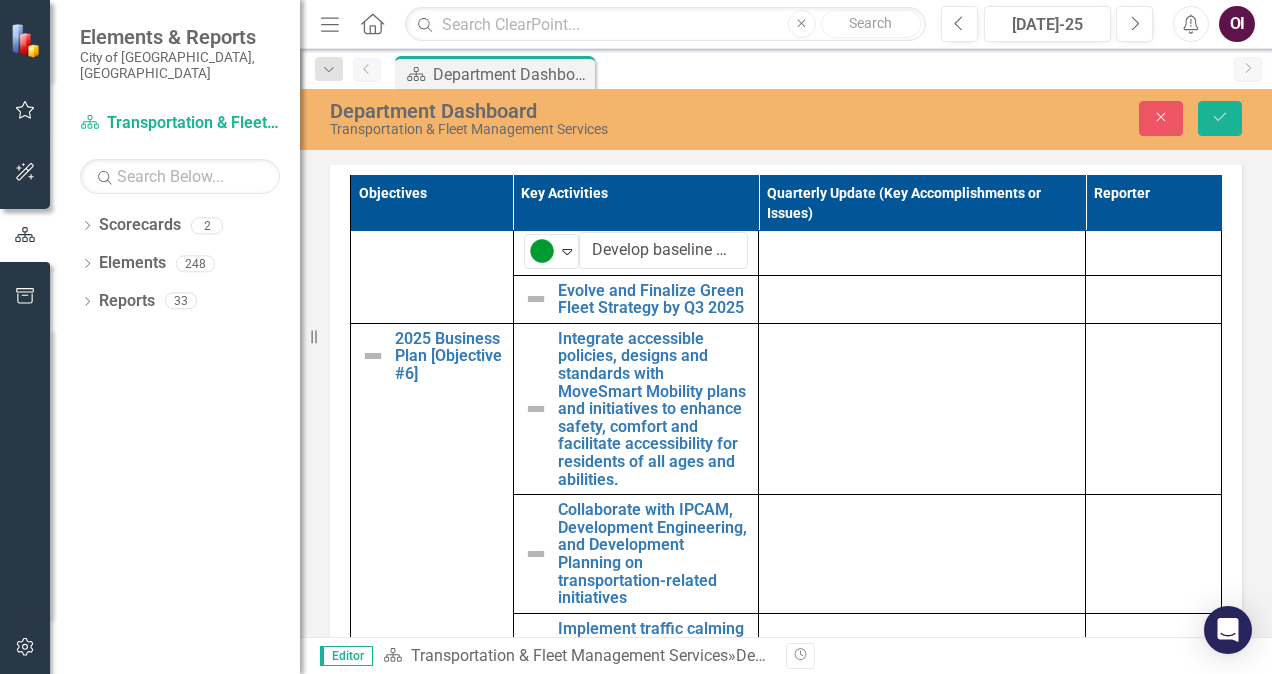 click at bounding box center (536, 409) 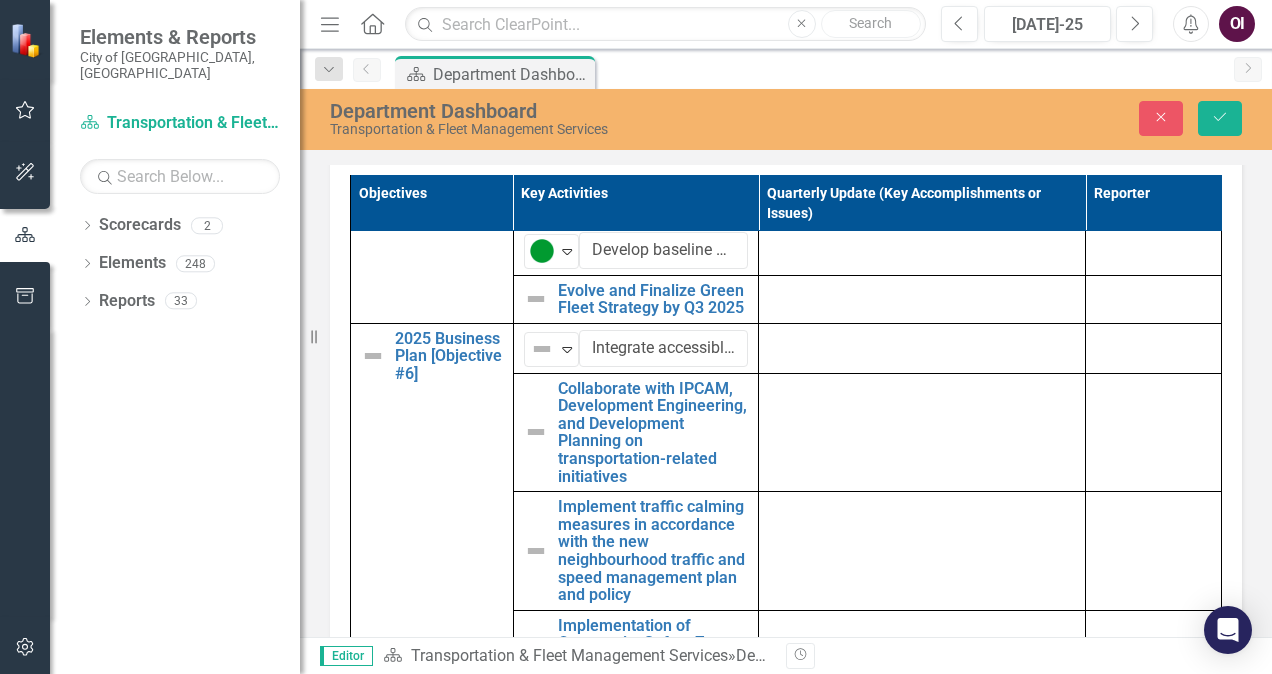 click on "Not Defined" at bounding box center (543, 349) 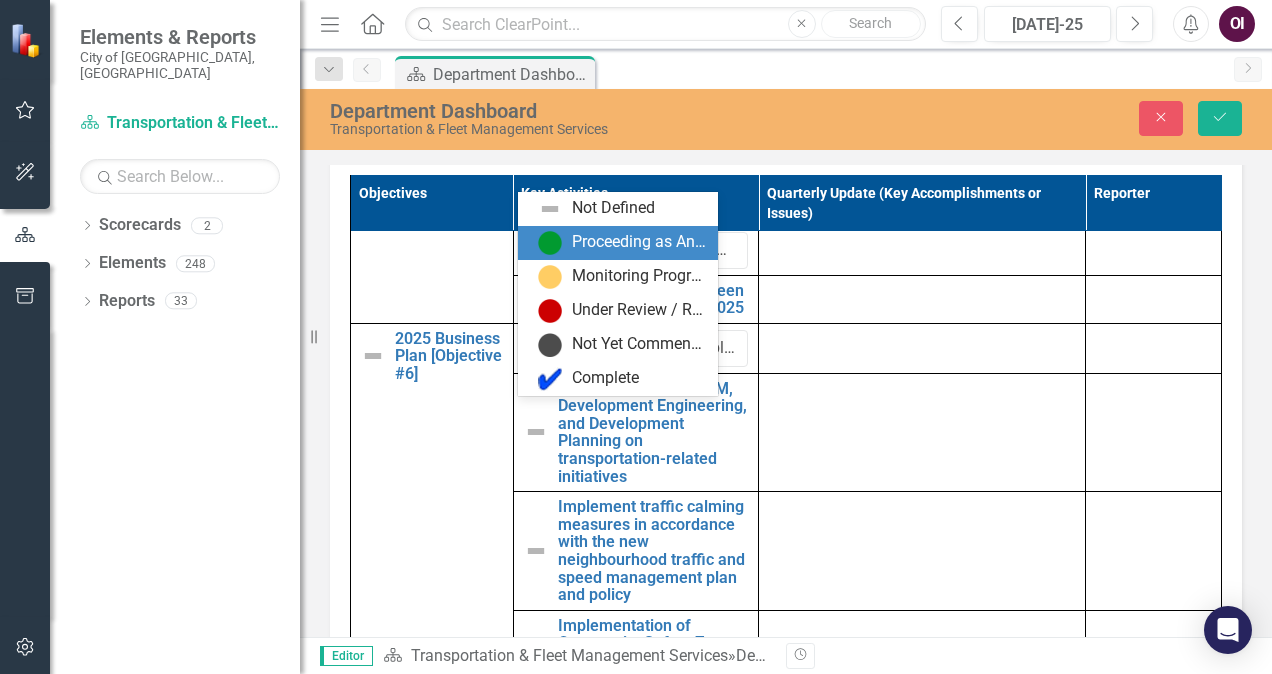 click on "Proceeding as Anticipated" at bounding box center (639, 242) 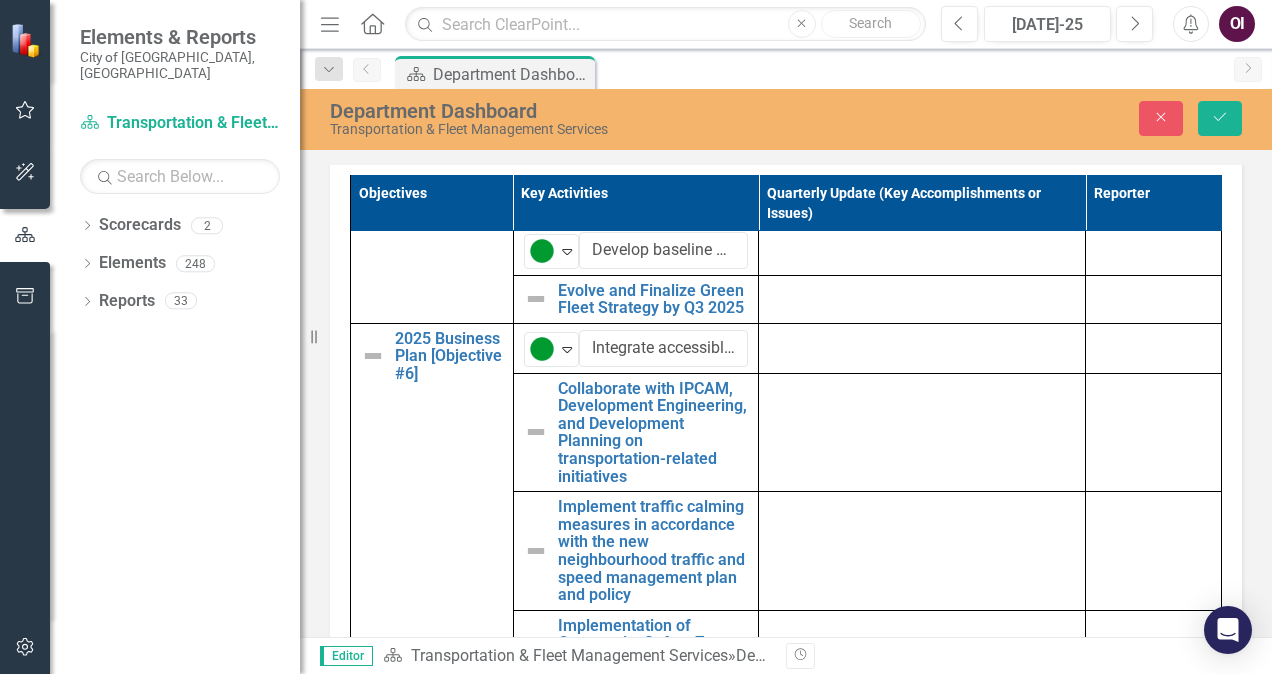 click at bounding box center (536, 432) 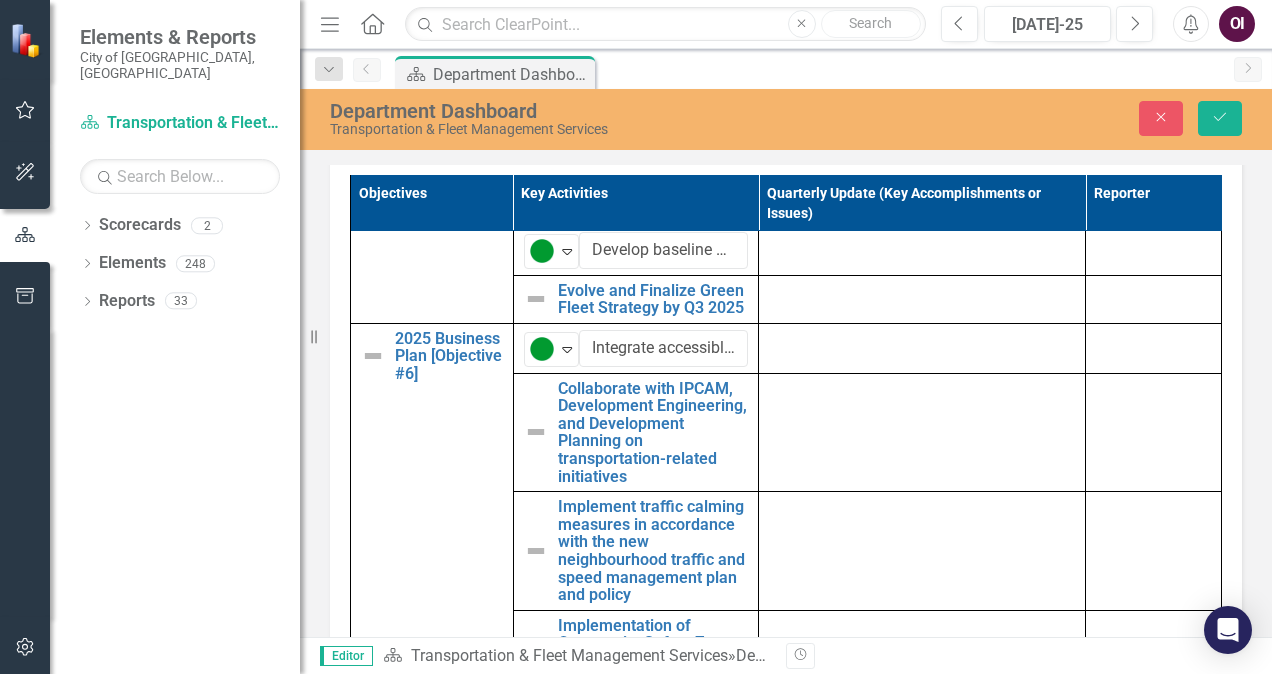 click at bounding box center [536, 432] 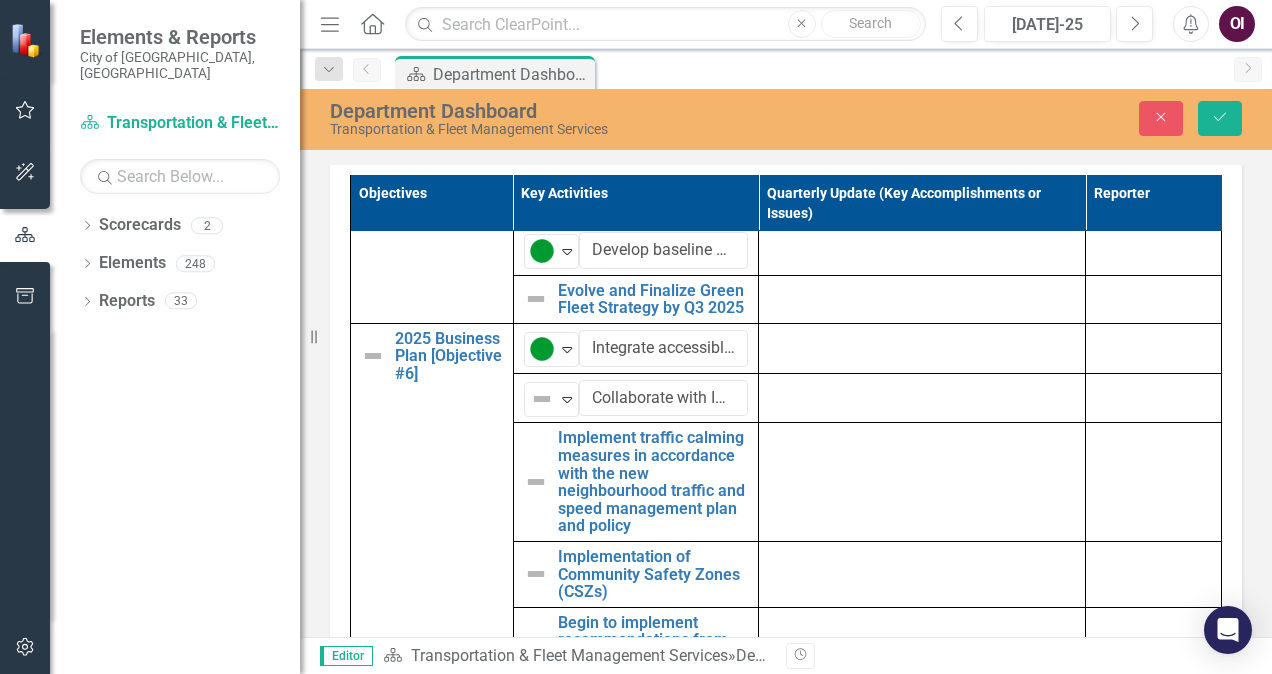 click at bounding box center (542, 399) 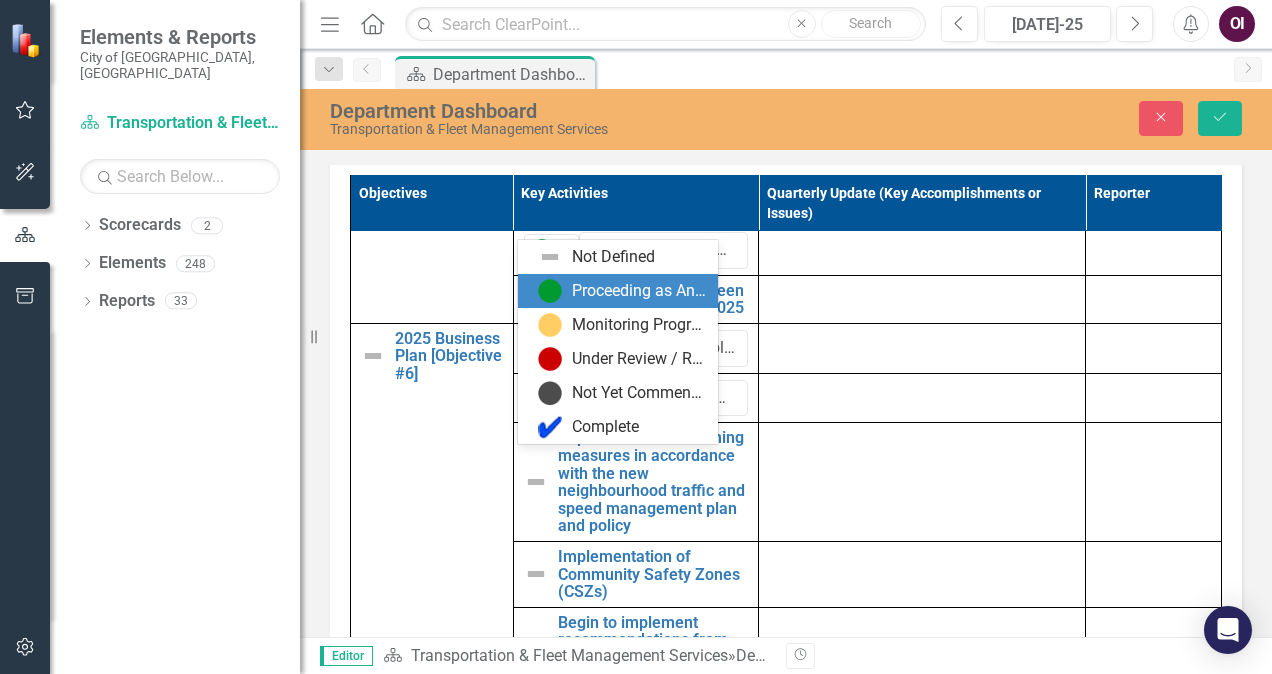 click on "Proceeding as Anticipated" at bounding box center (639, 291) 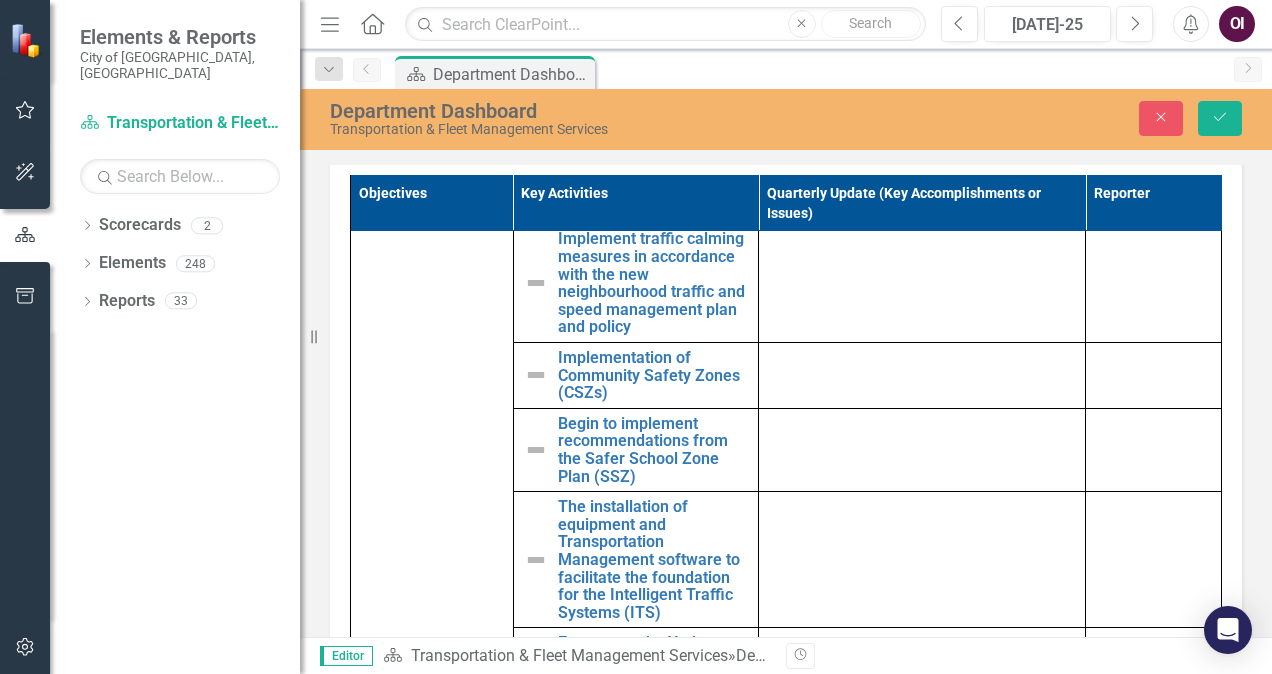 scroll, scrollTop: 1761, scrollLeft: 0, axis: vertical 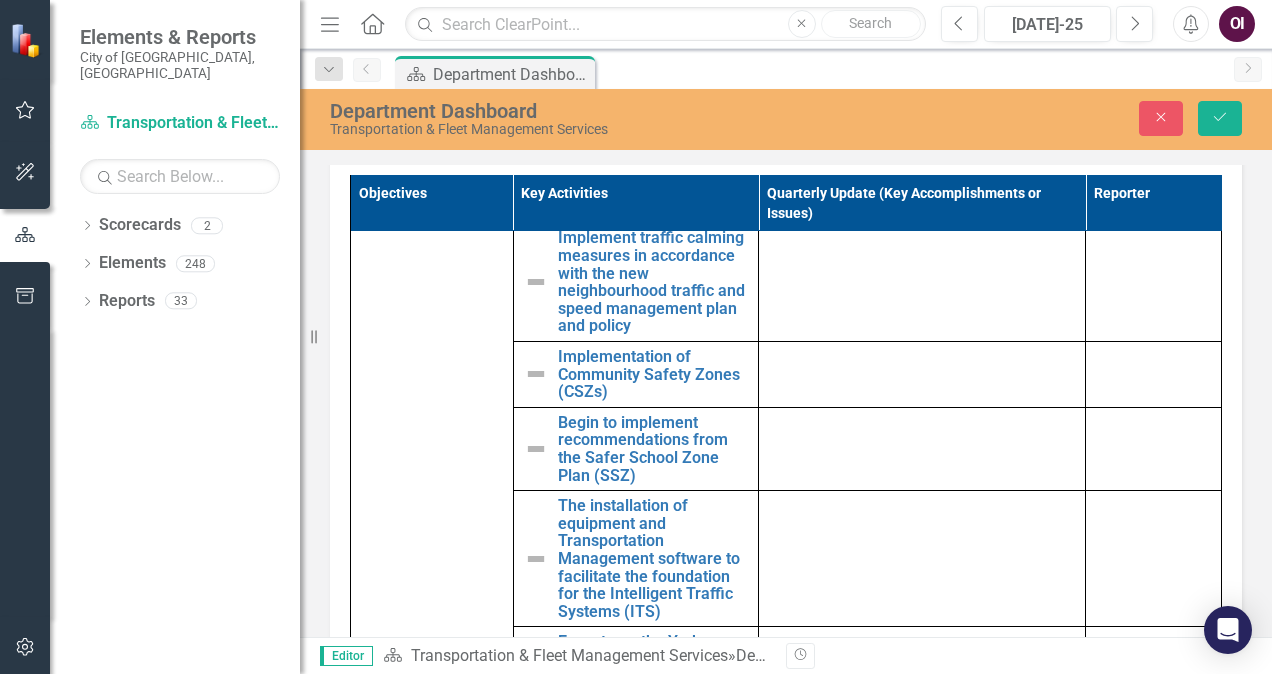 click at bounding box center (536, 282) 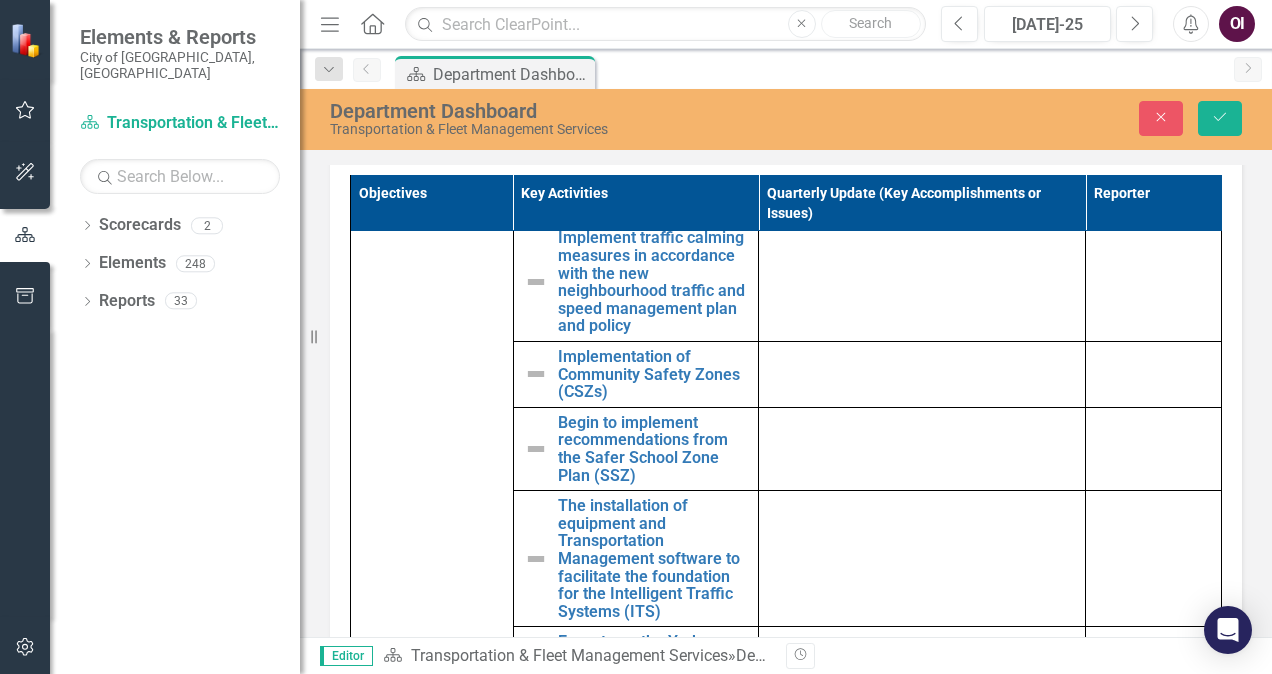 click at bounding box center [536, 282] 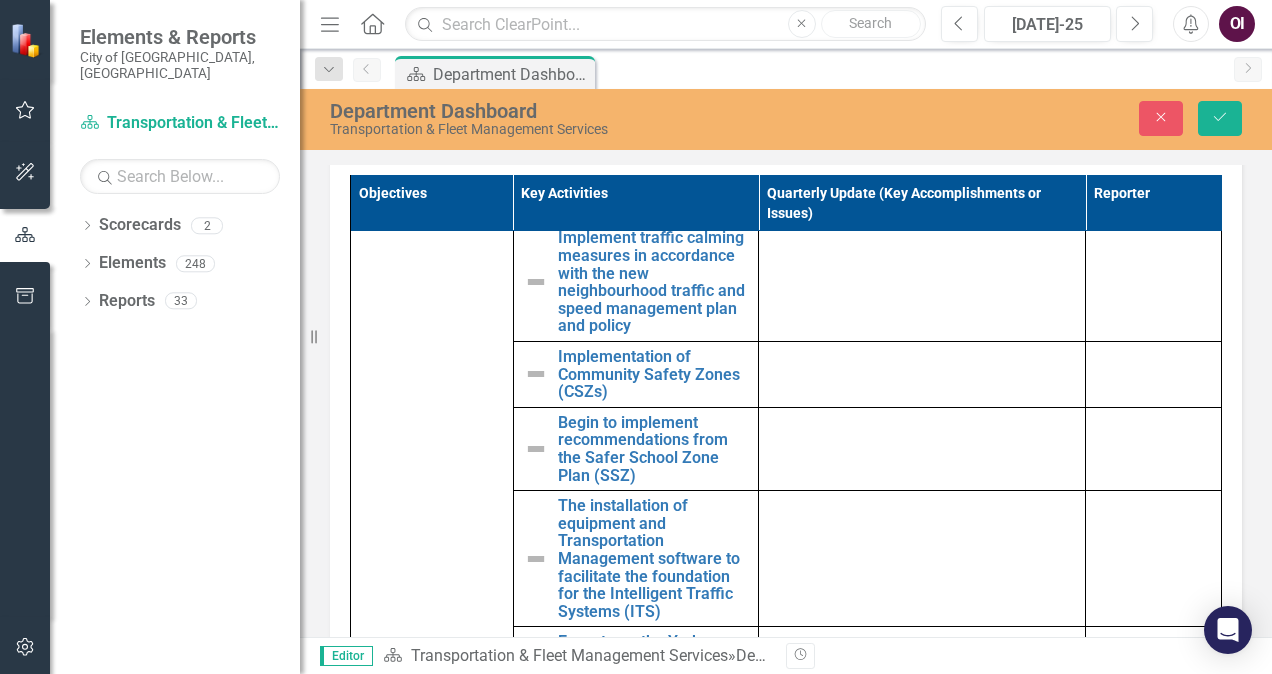 click at bounding box center [536, 282] 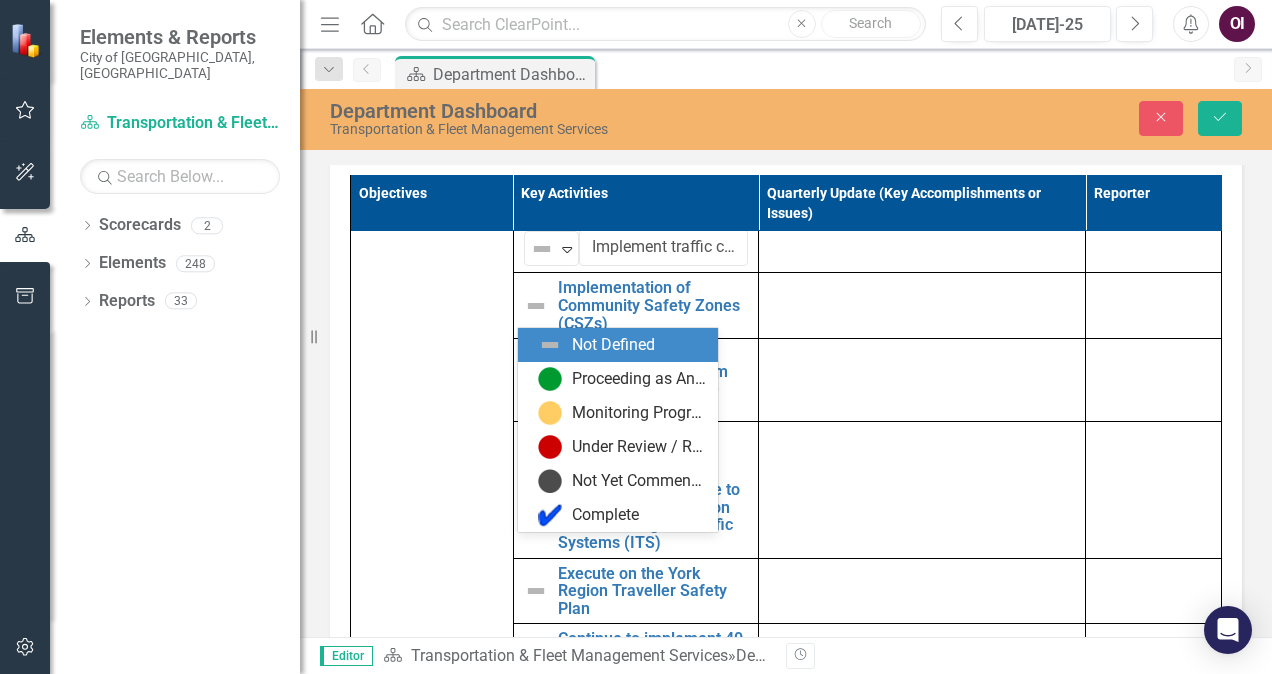 click on "Expand" 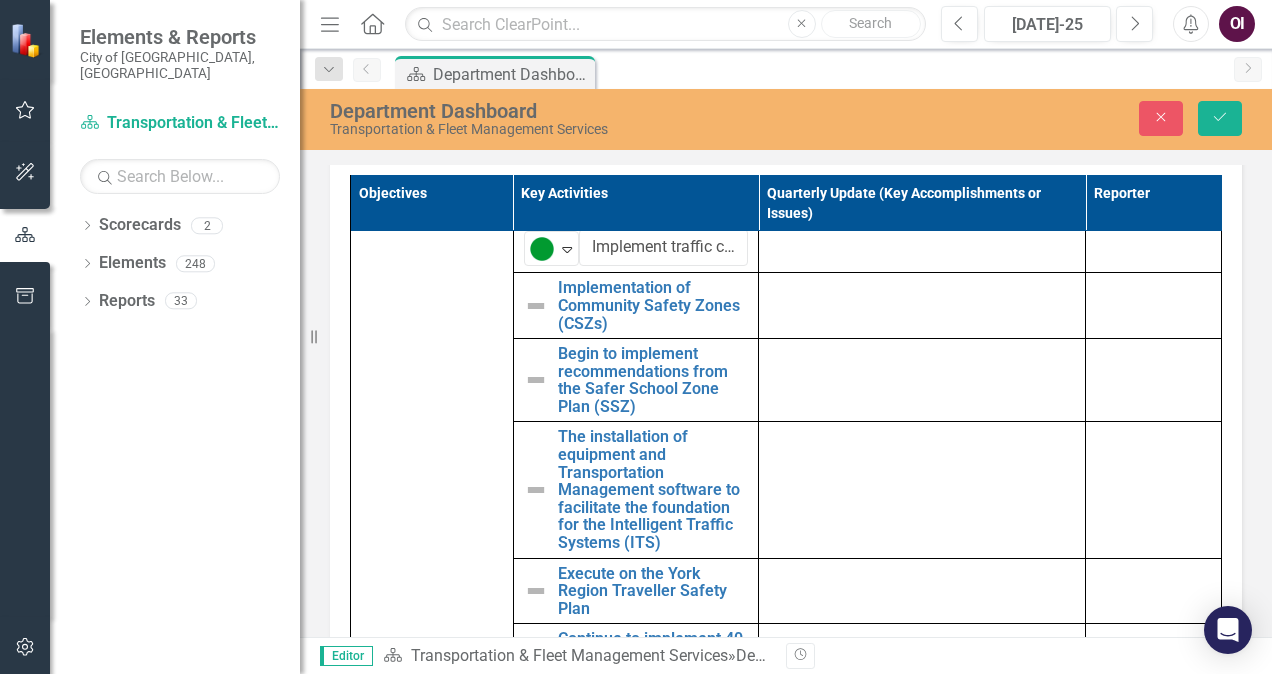 click at bounding box center [536, 306] 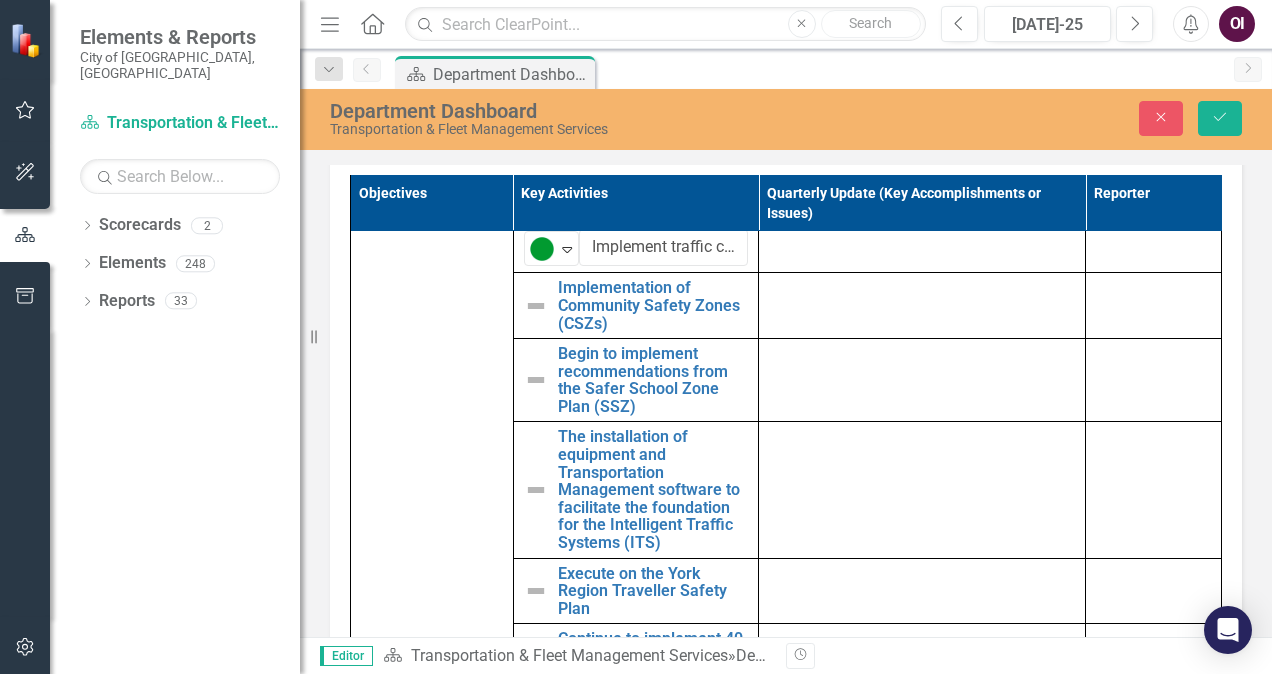 click at bounding box center [536, 306] 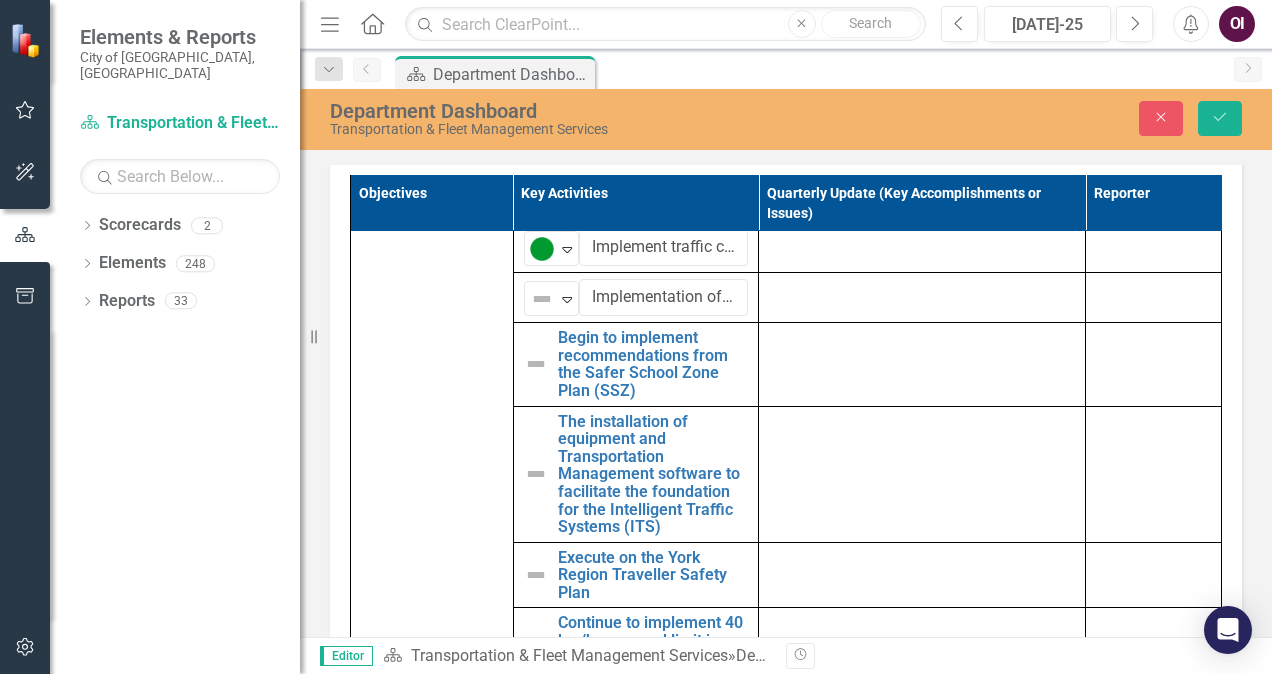 click 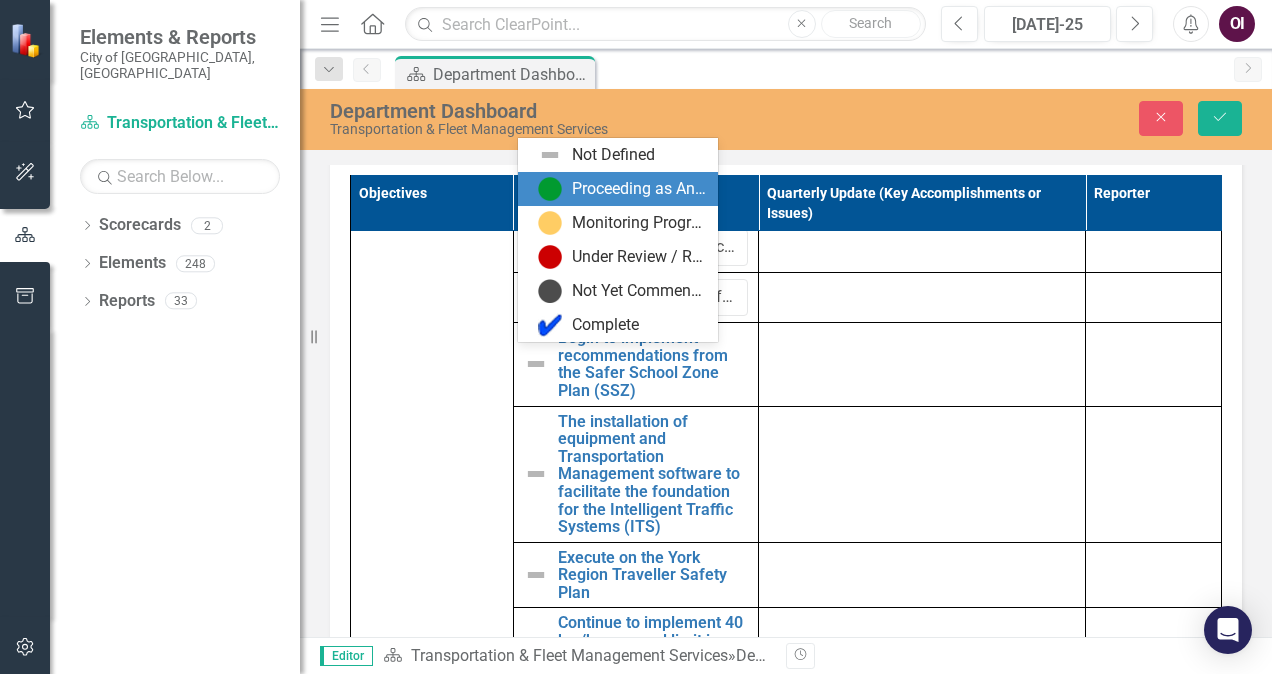 click on "Proceeding as Anticipated" at bounding box center [639, 189] 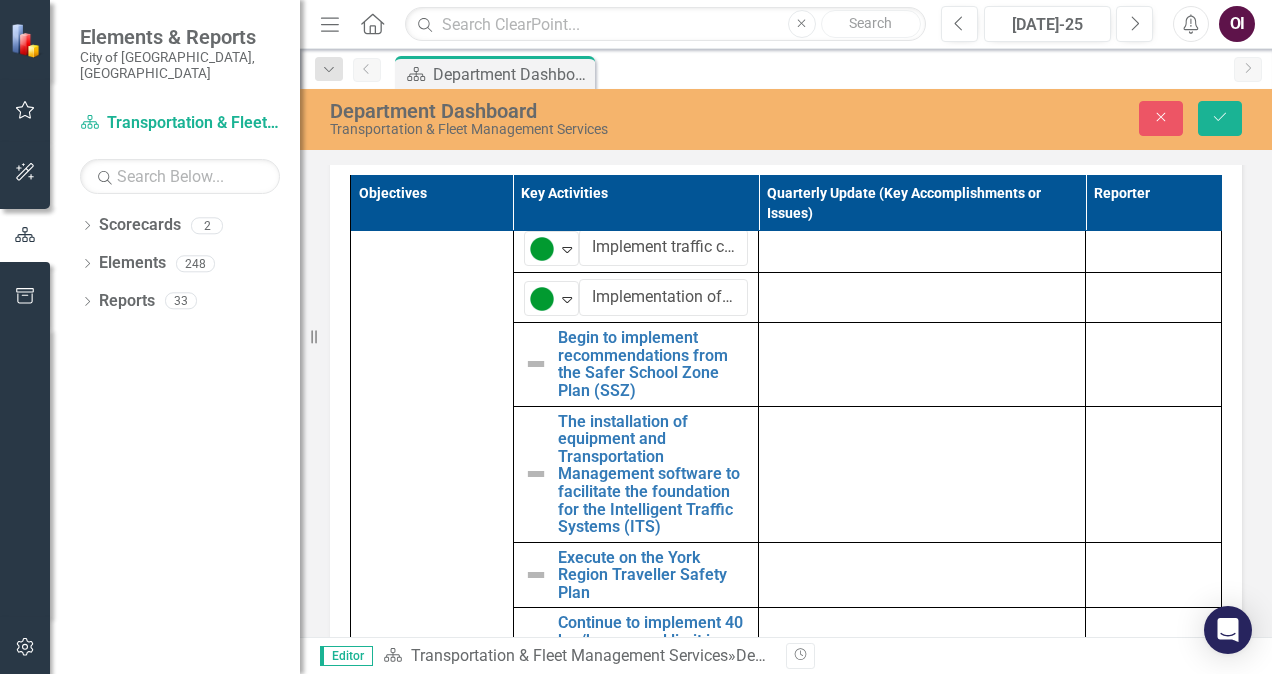 click at bounding box center [536, 364] 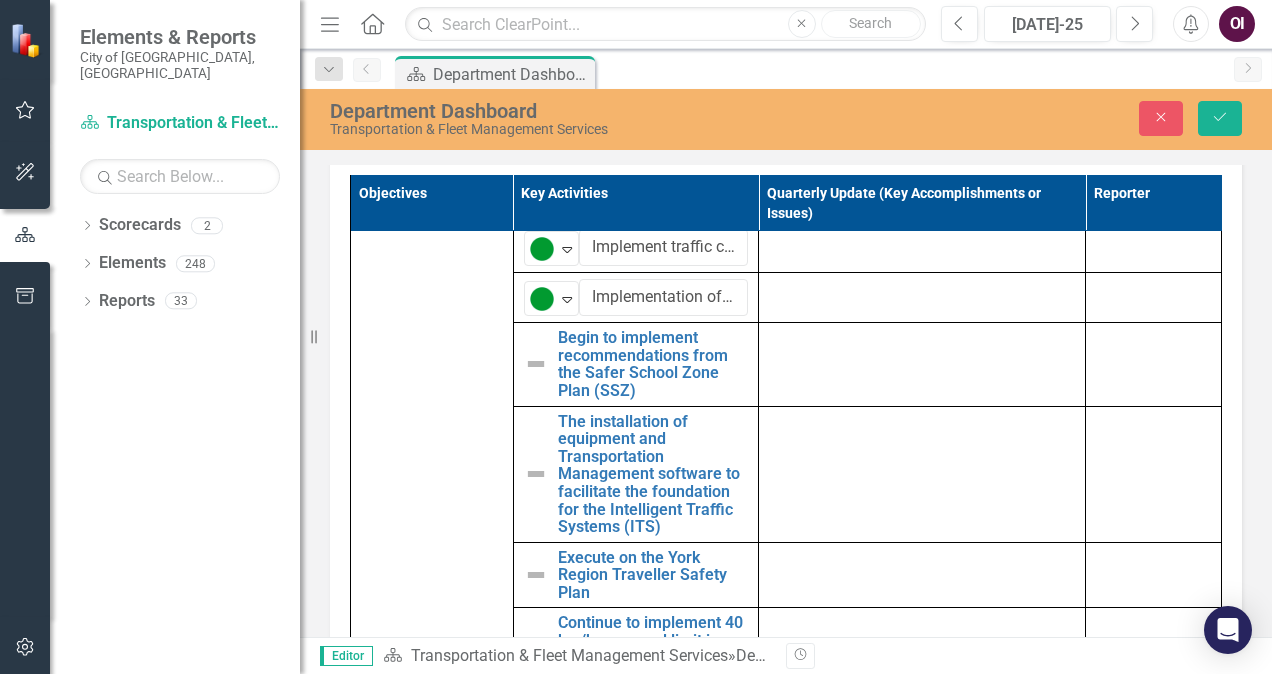 click at bounding box center [536, 364] 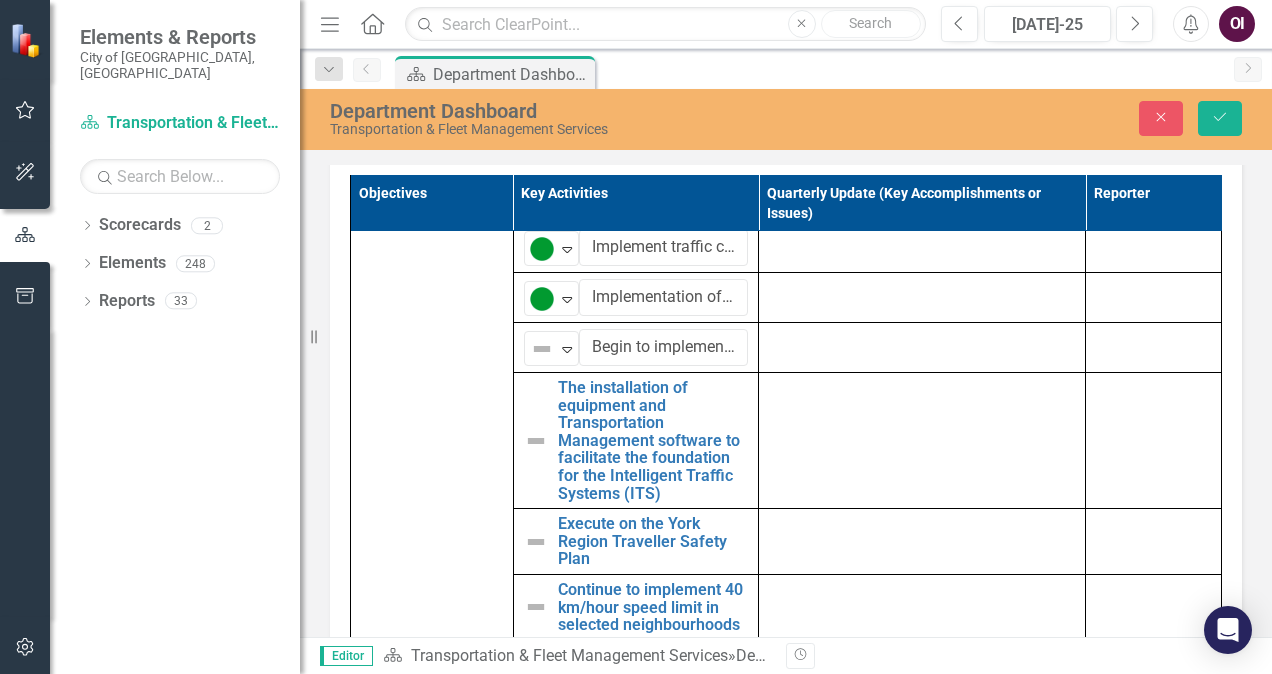 click at bounding box center (542, 349) 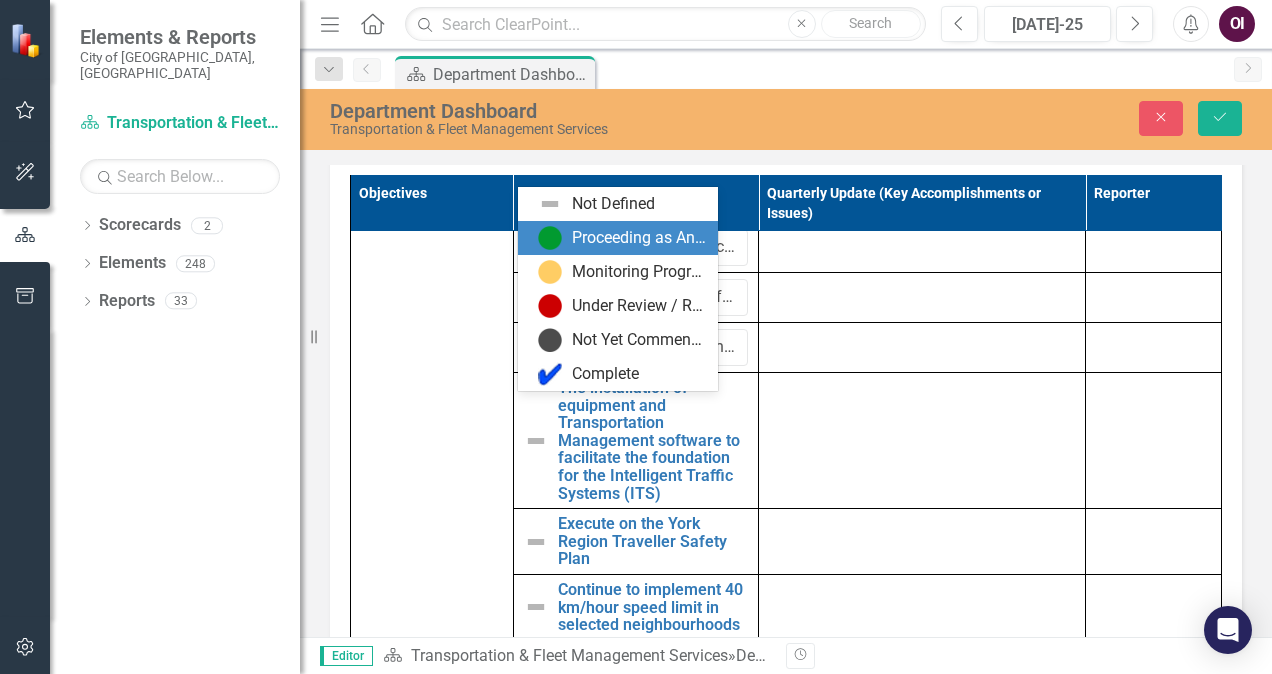 click on "Proceeding as Anticipated" at bounding box center (639, 238) 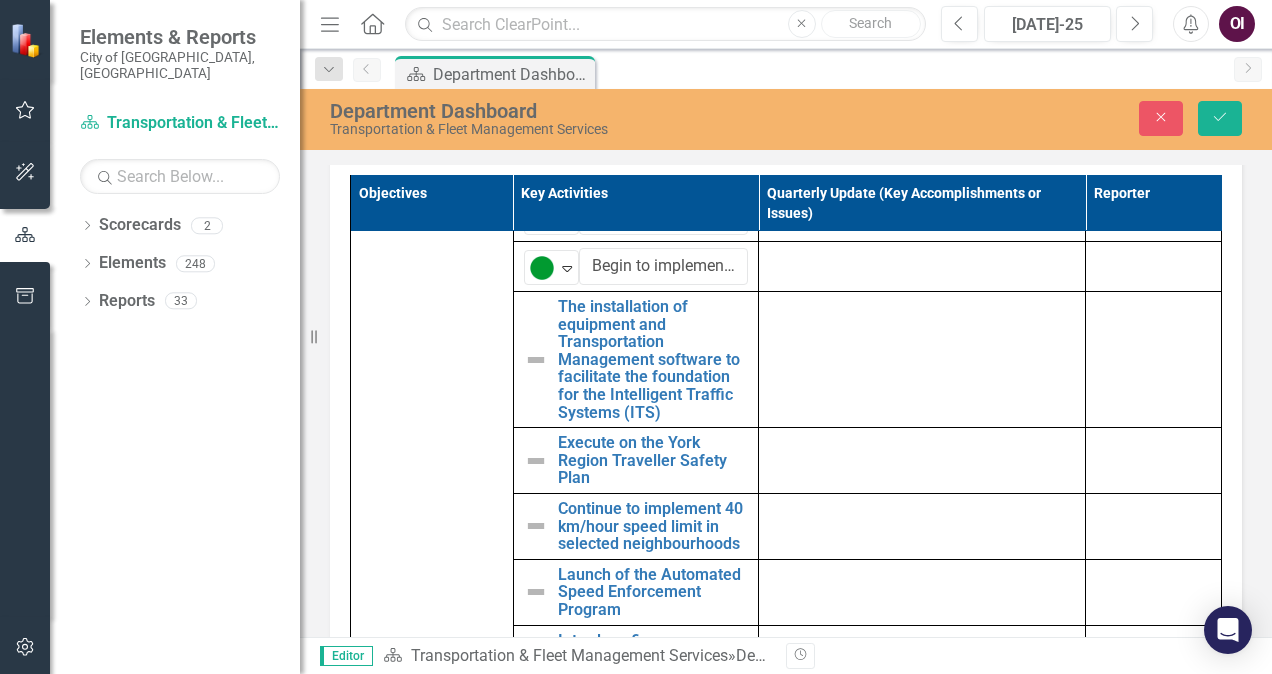 scroll, scrollTop: 1861, scrollLeft: 0, axis: vertical 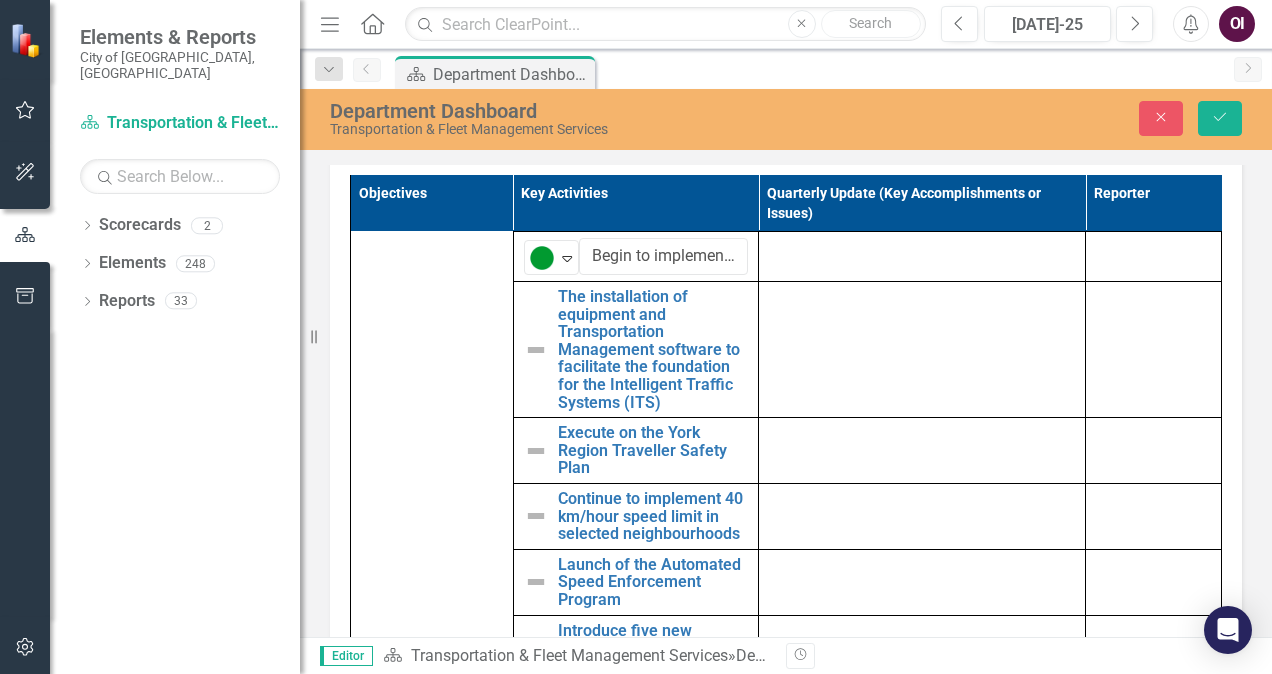 click at bounding box center [536, 350] 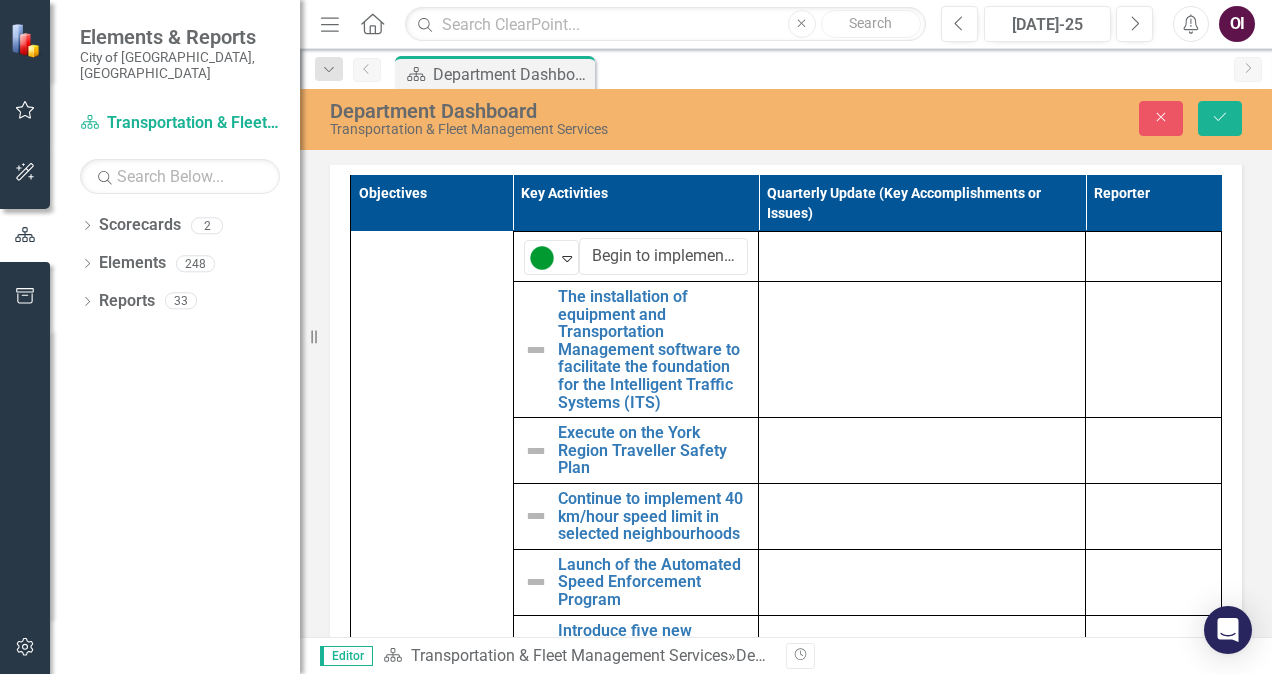 click at bounding box center [536, 350] 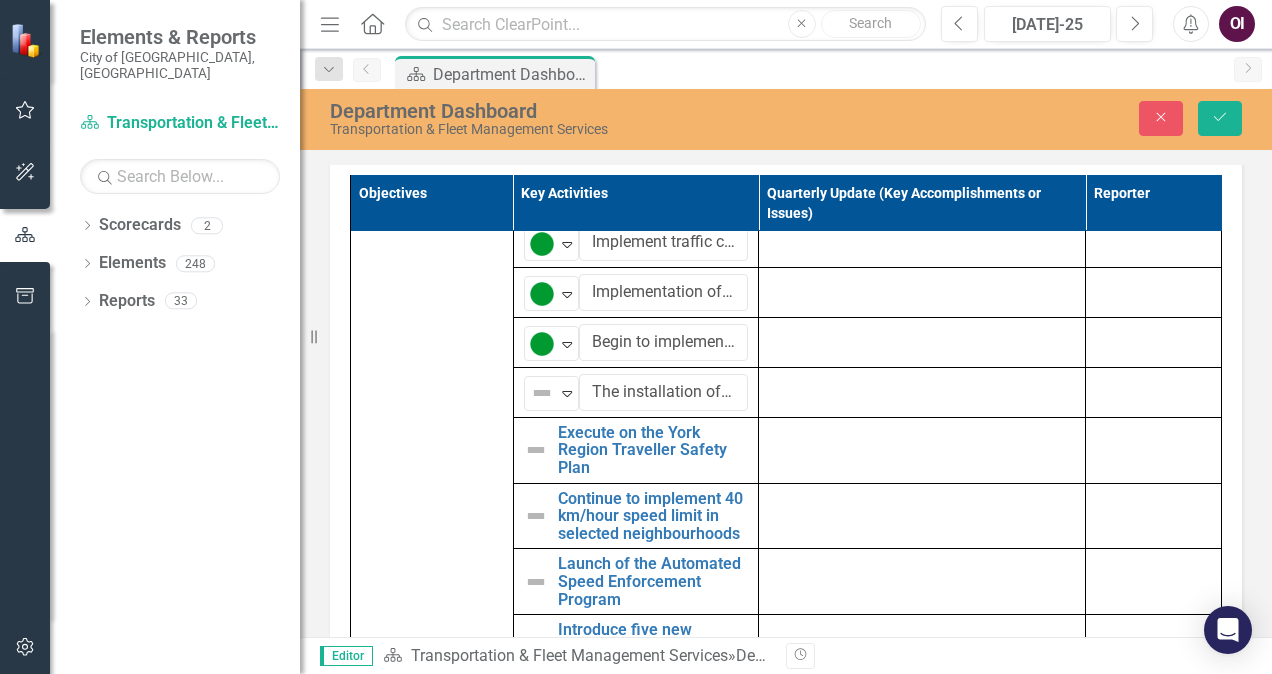 scroll, scrollTop: 1815, scrollLeft: 0, axis: vertical 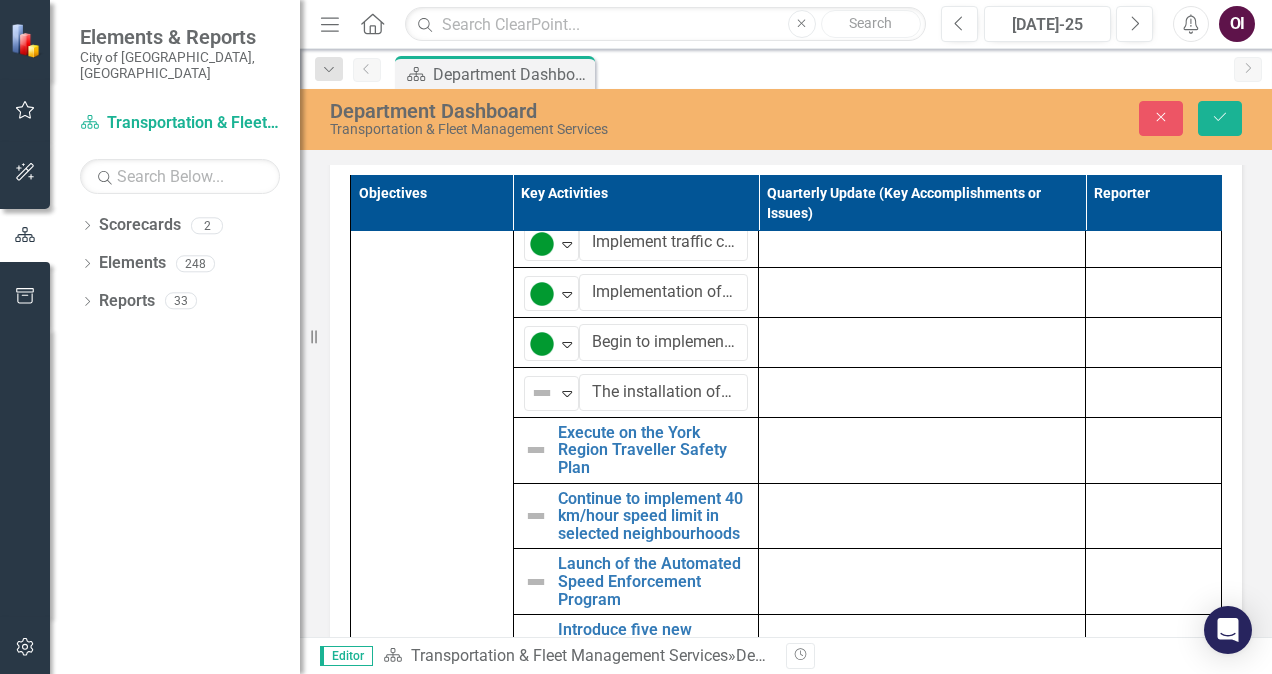 click on "Expand" at bounding box center [567, 393] 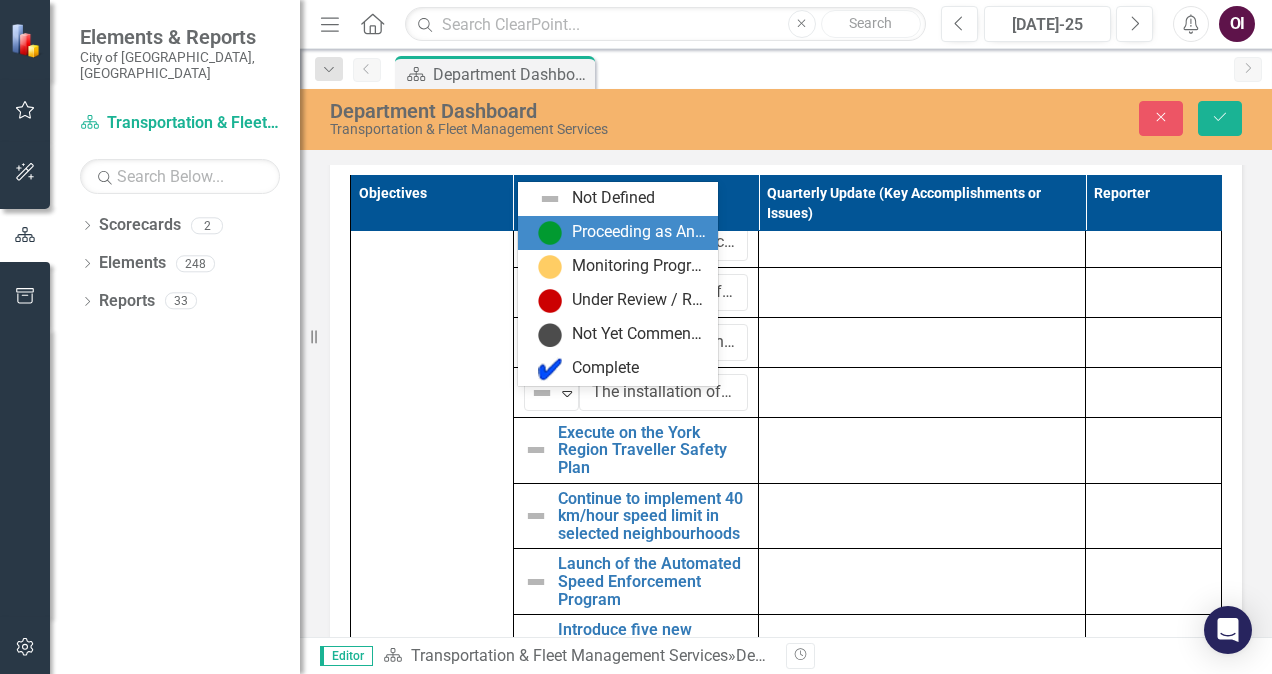 click on "Proceeding as Anticipated" at bounding box center (639, 232) 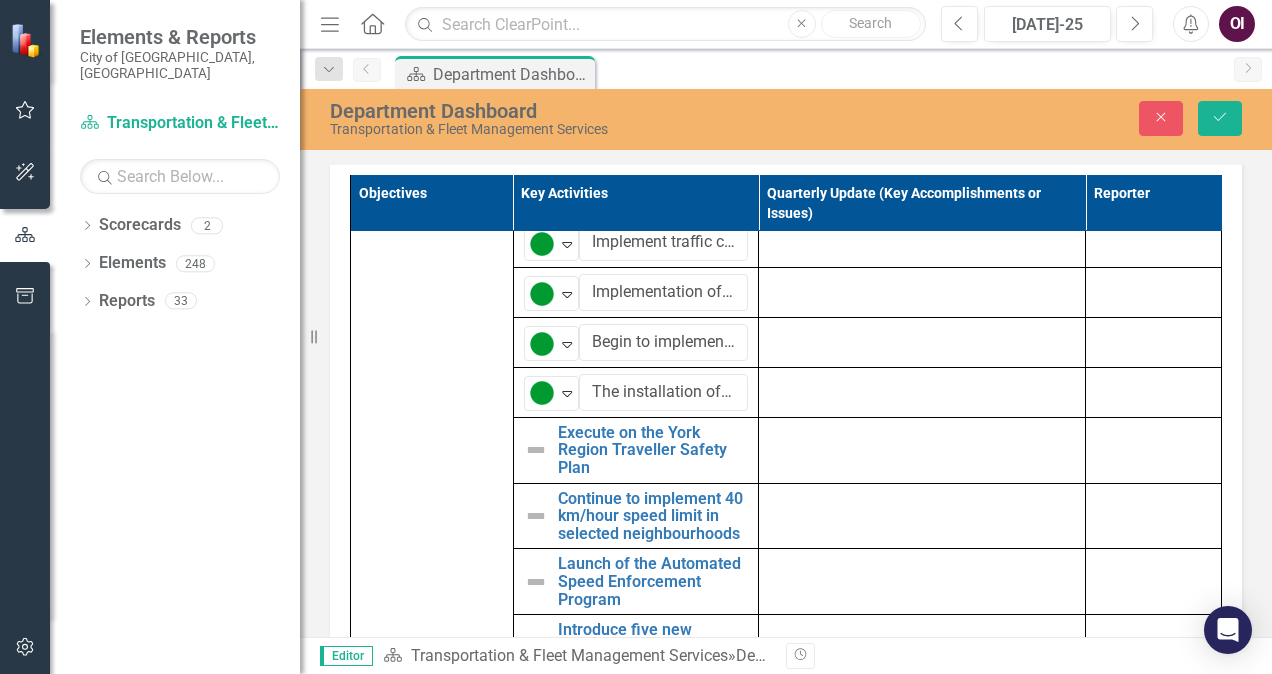 click at bounding box center (536, 450) 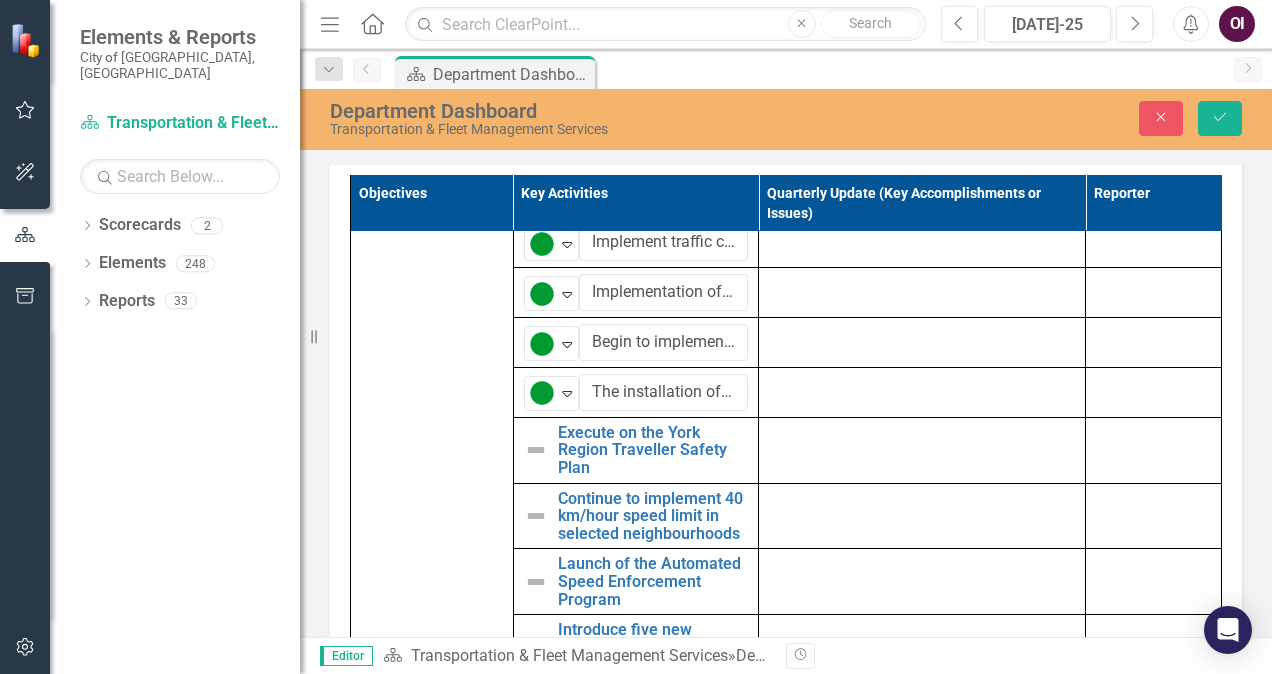 click at bounding box center (536, 450) 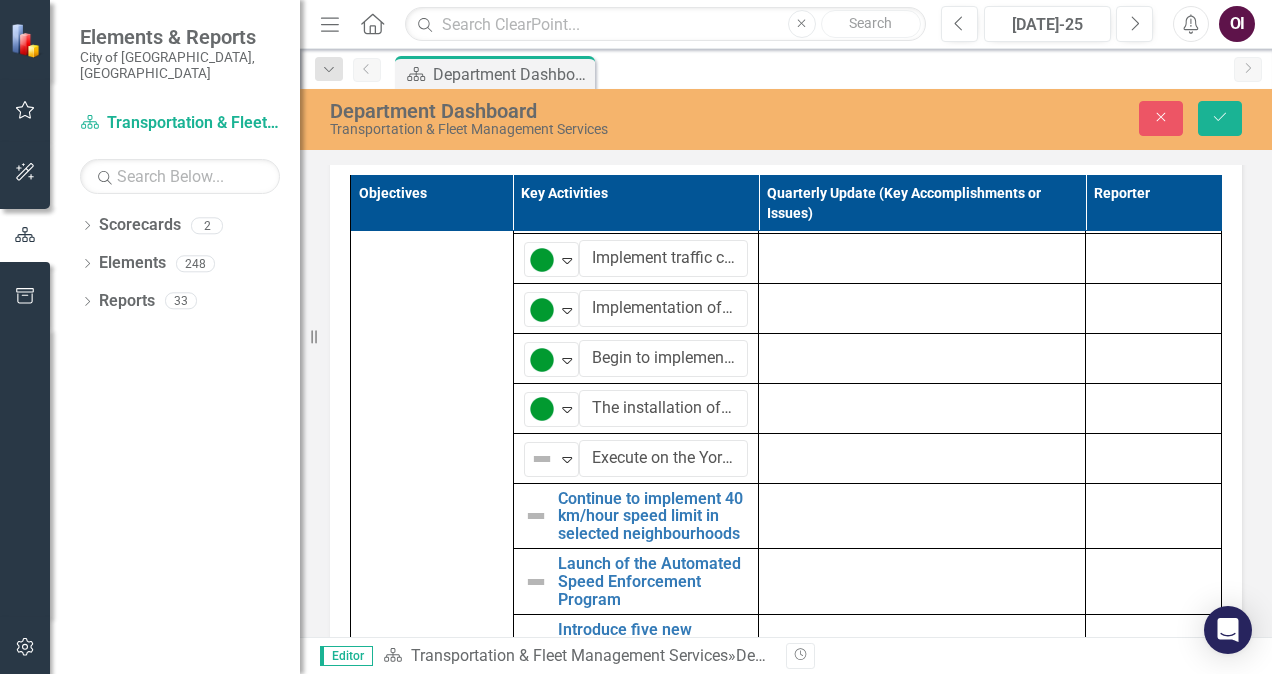 click on "Expand" at bounding box center [567, 459] 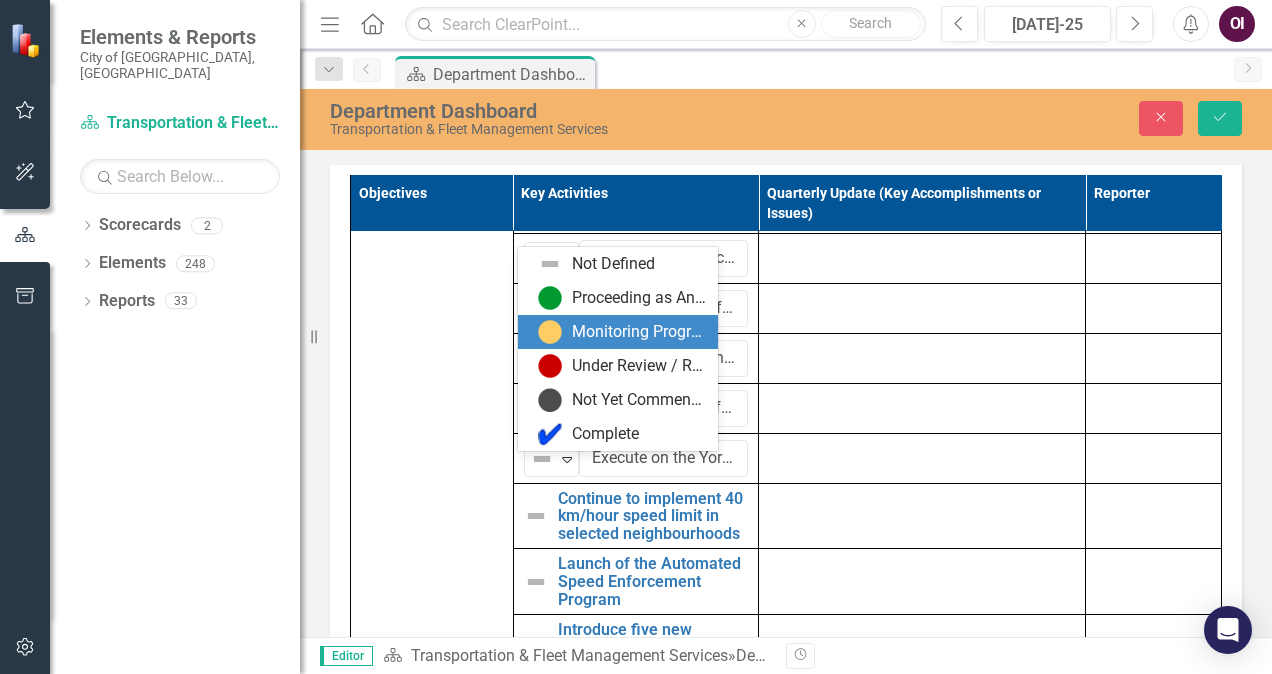 click on "Monitoring Progress" at bounding box center (639, 332) 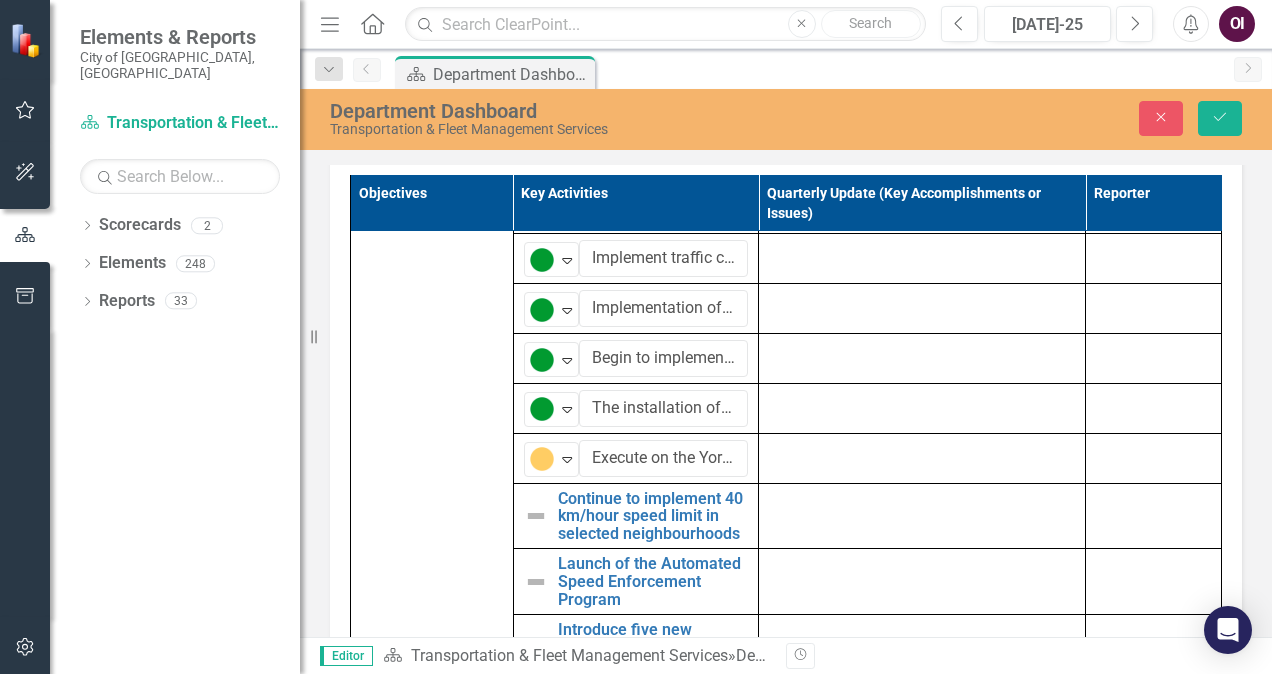 scroll, scrollTop: 1250, scrollLeft: 0, axis: vertical 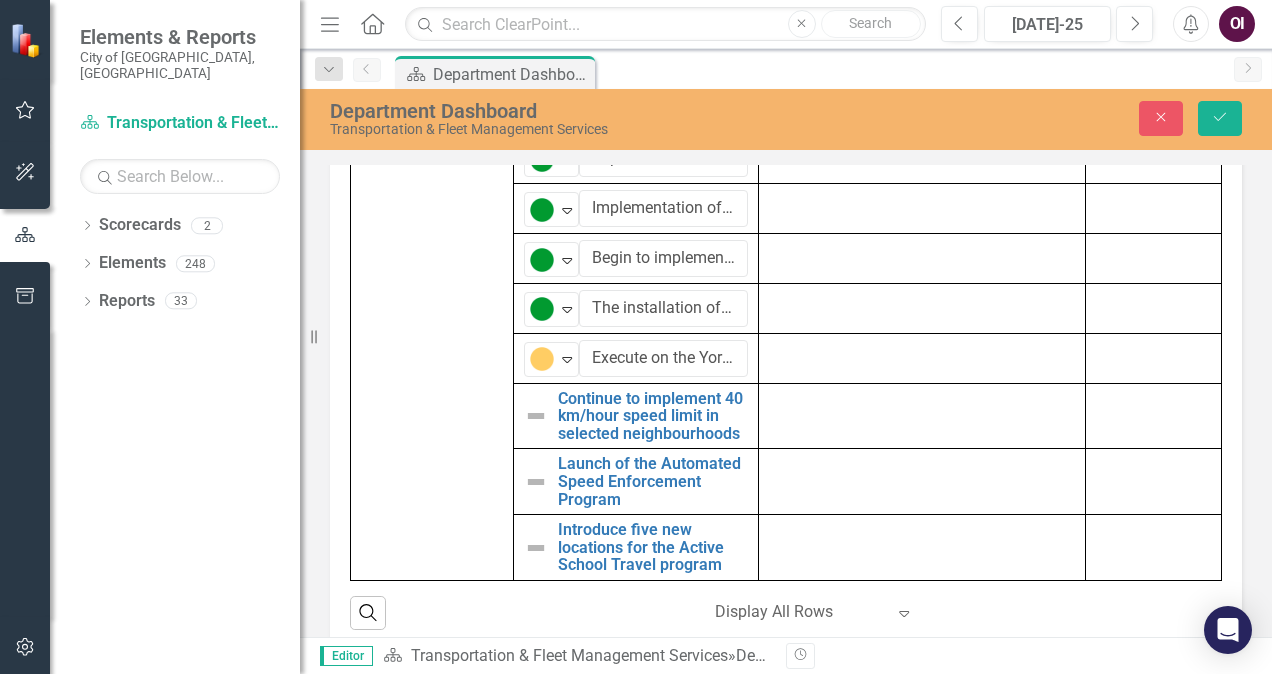 click at bounding box center [536, 416] 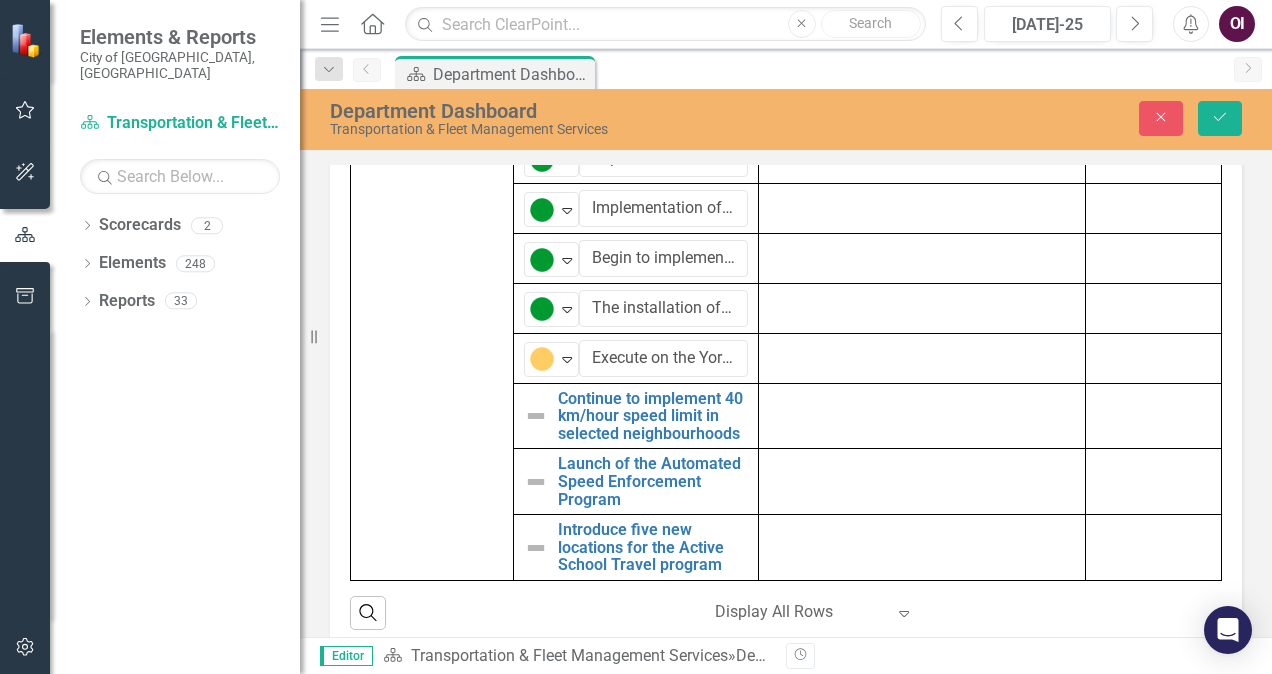 click at bounding box center (536, 416) 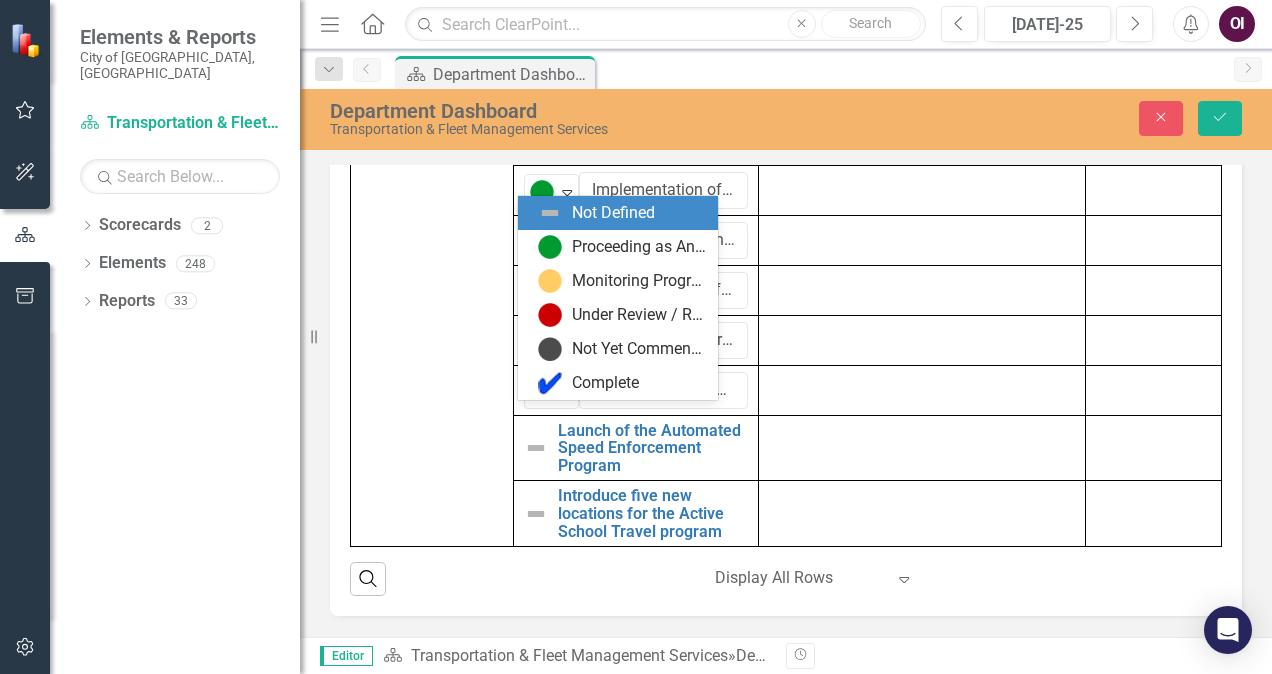 click on "Expand" 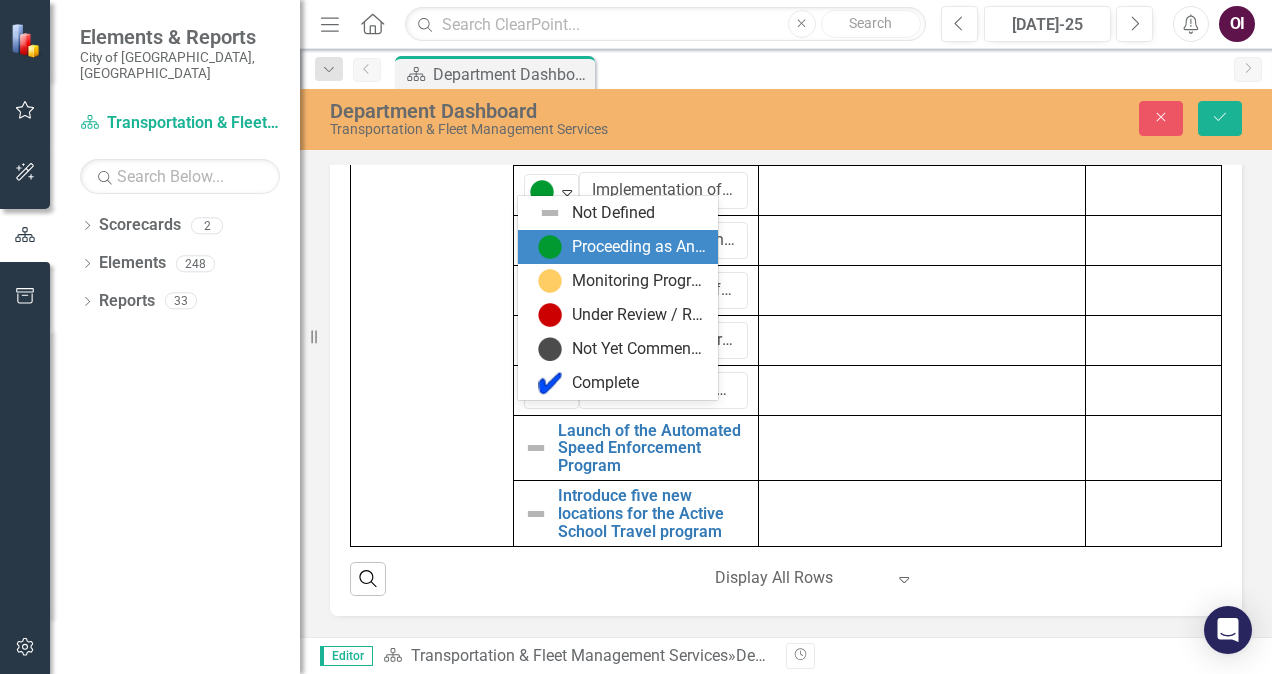 click on "Proceeding as Anticipated" at bounding box center [639, 247] 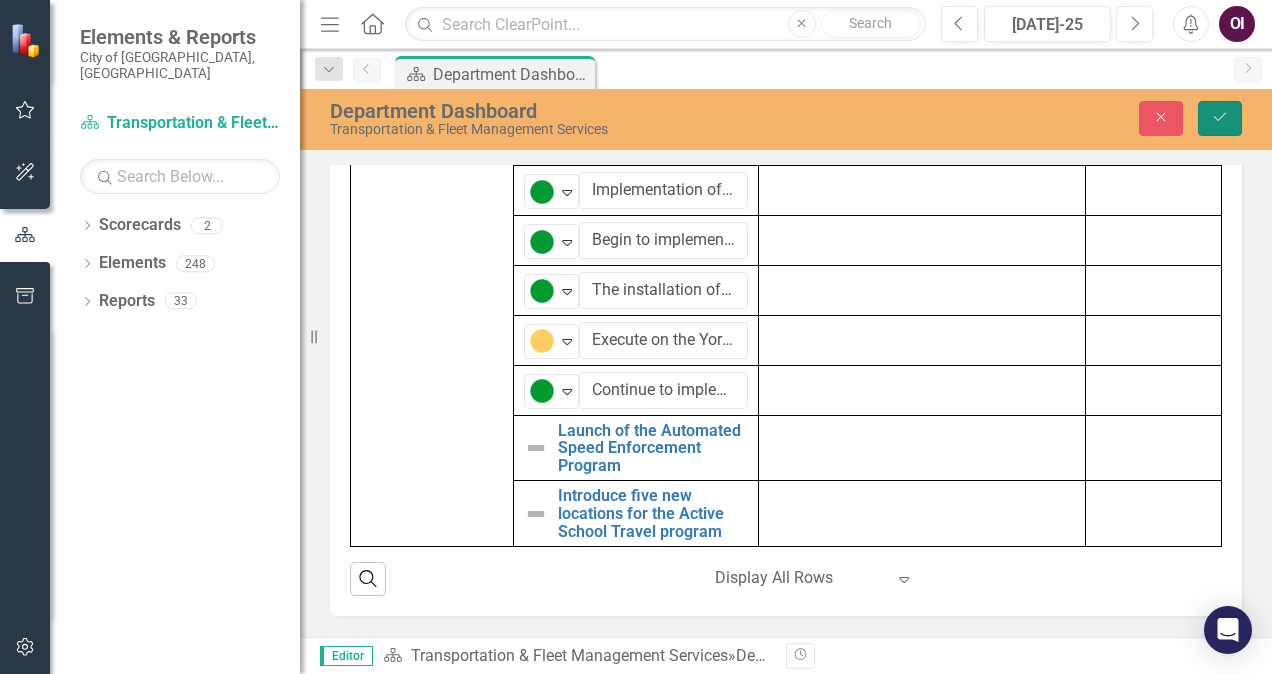 click on "Save" 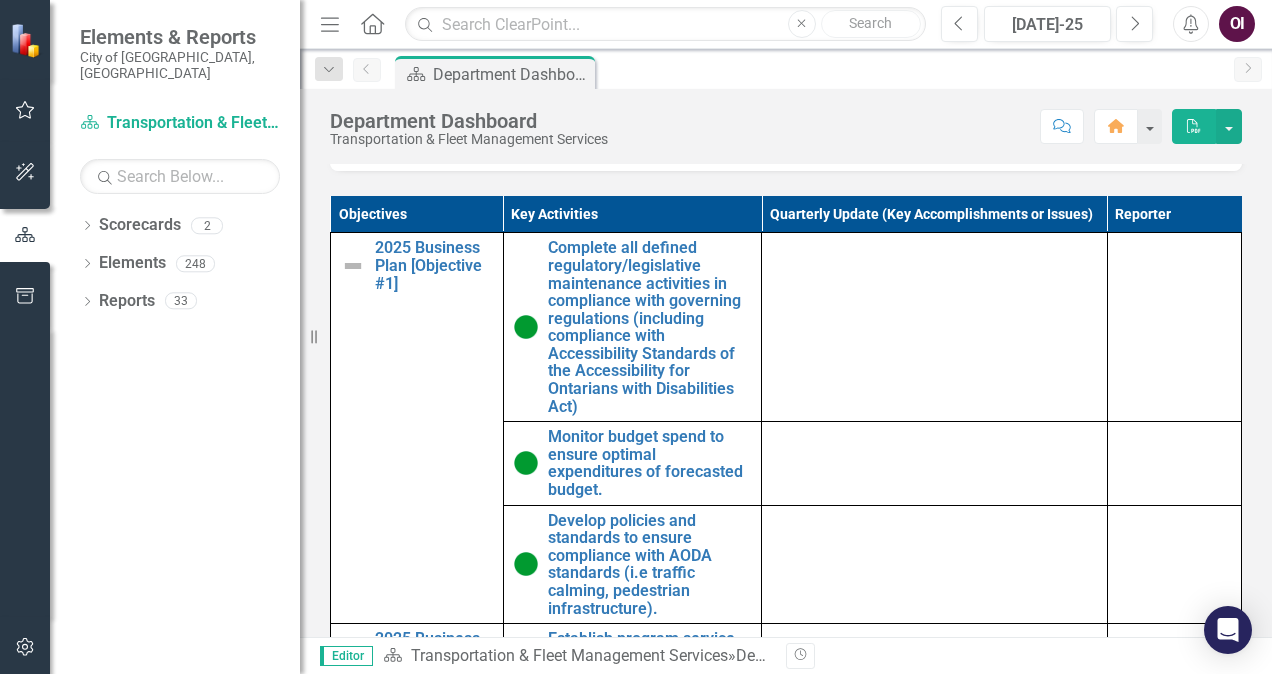 scroll, scrollTop: 1196, scrollLeft: 0, axis: vertical 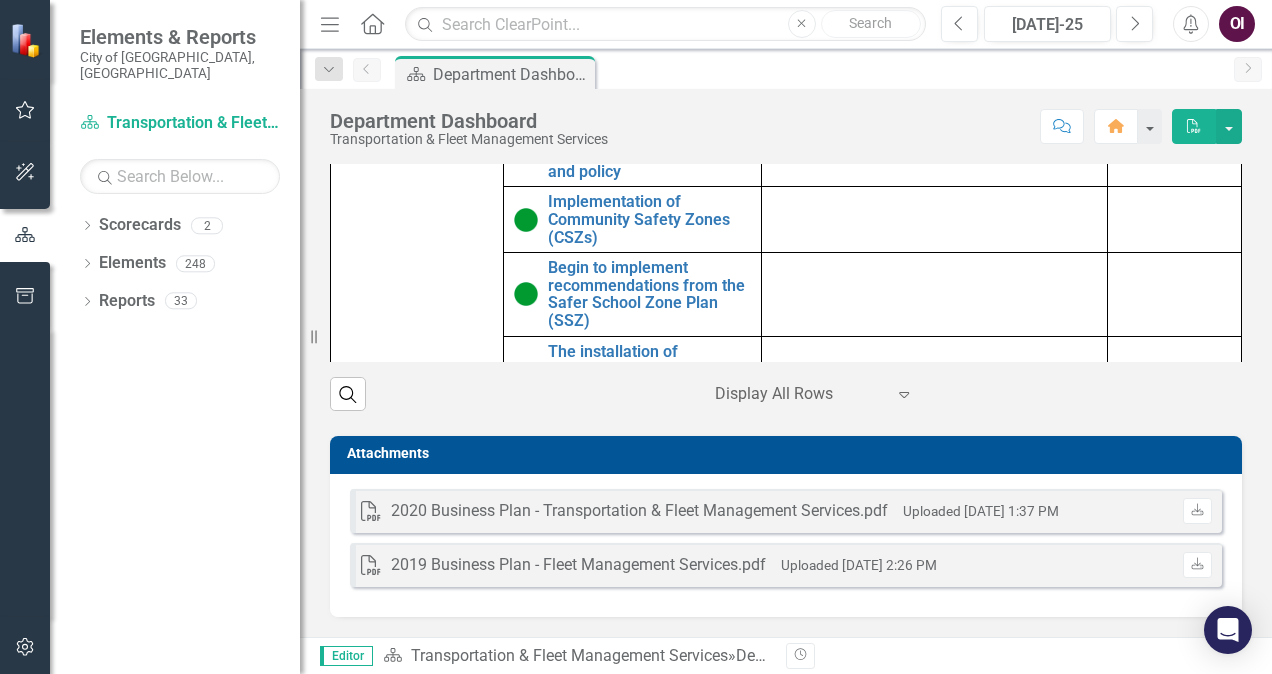 click at bounding box center (526, 220) 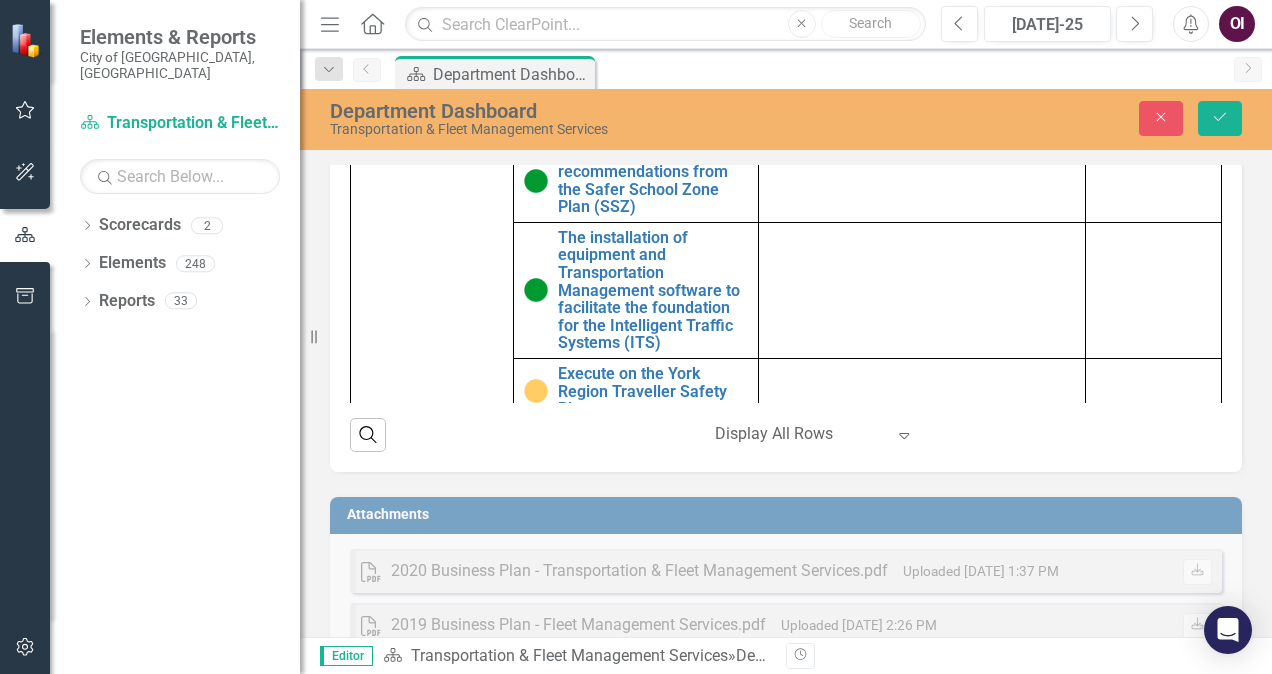 scroll, scrollTop: 2262, scrollLeft: 0, axis: vertical 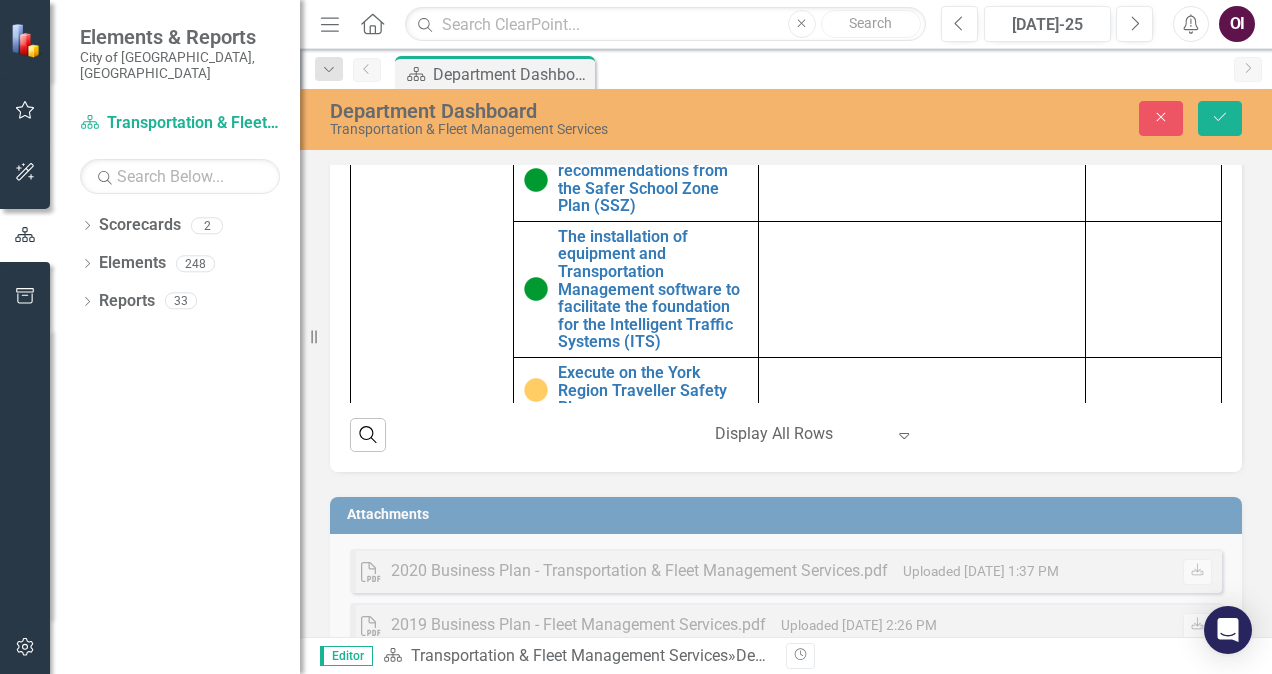 click on "Expand" 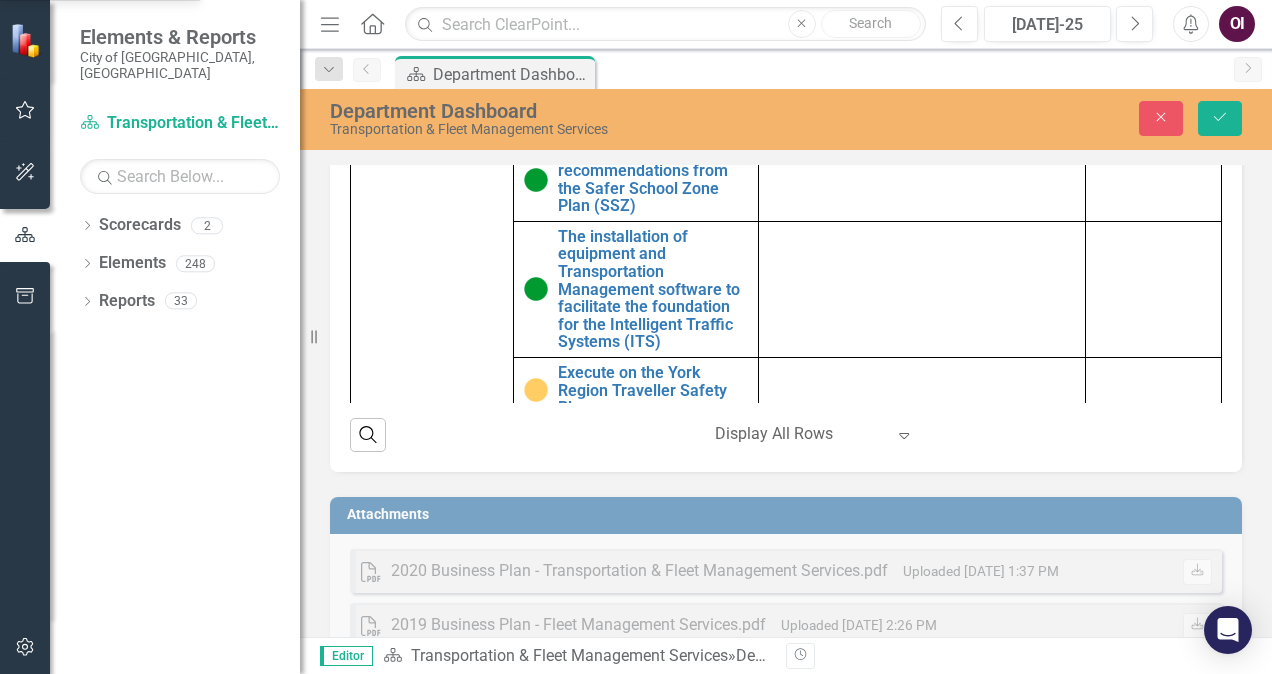click on "Monitoring Progress" at bounding box center [121, -119] 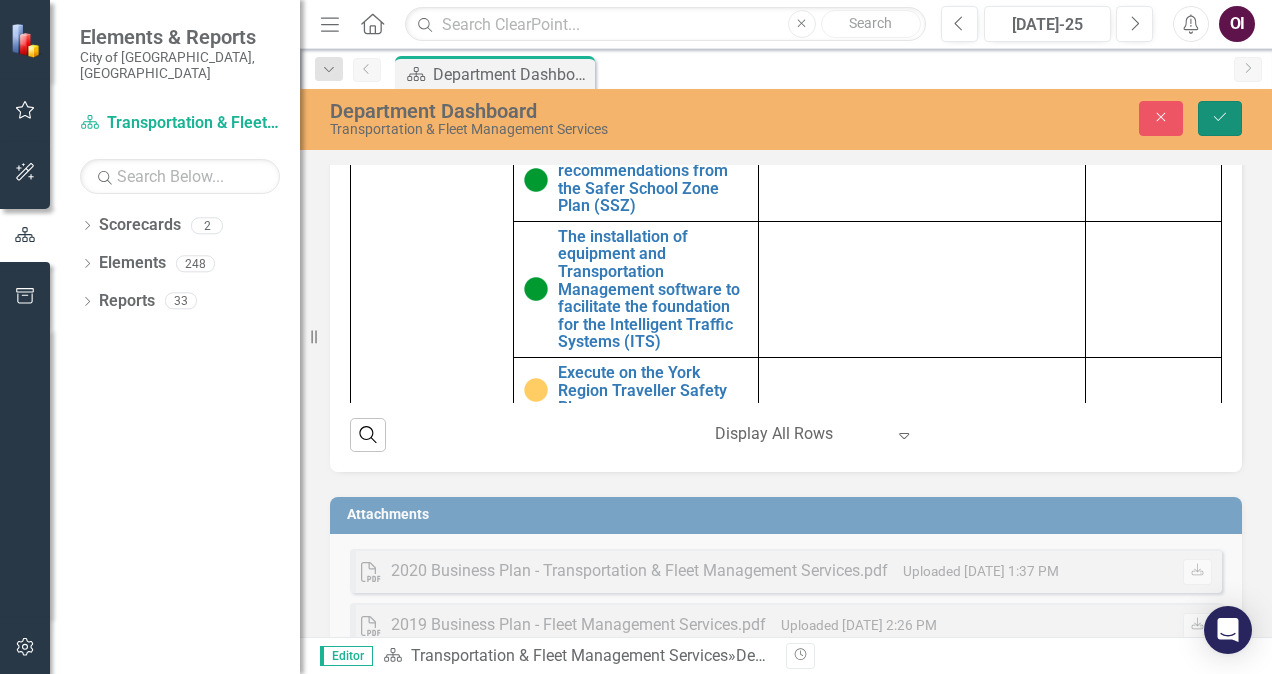 click on "Save" 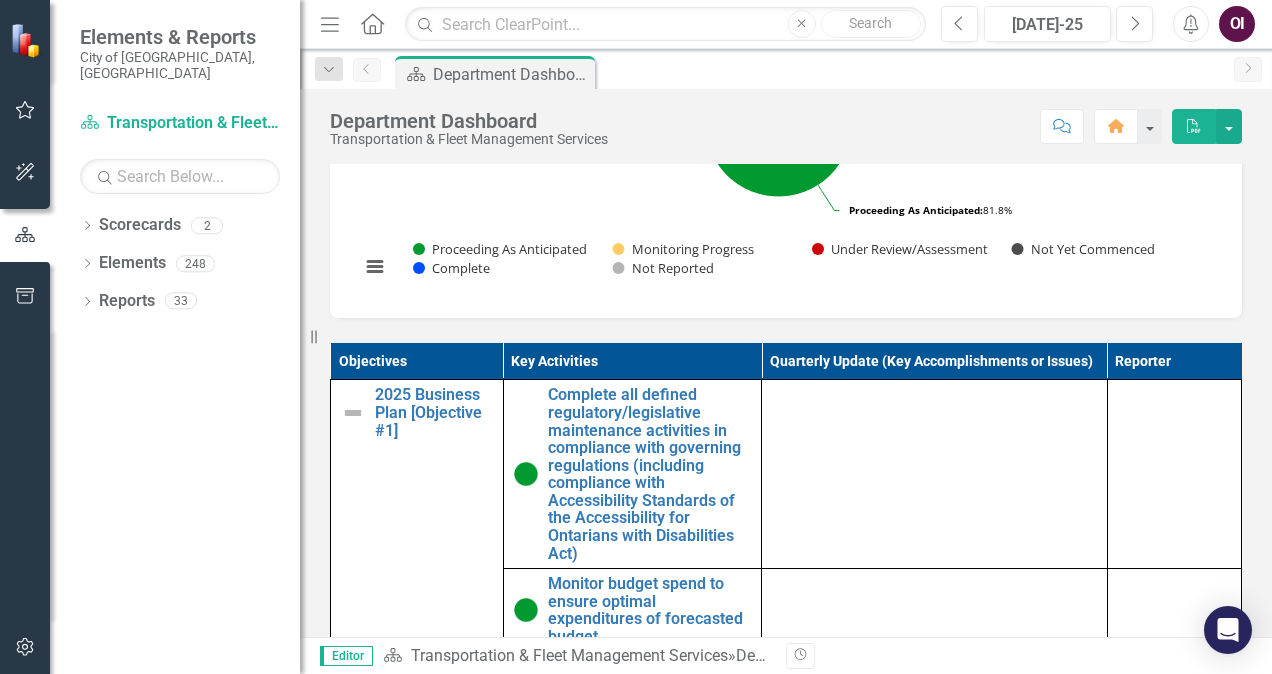 scroll, scrollTop: 1100, scrollLeft: 0, axis: vertical 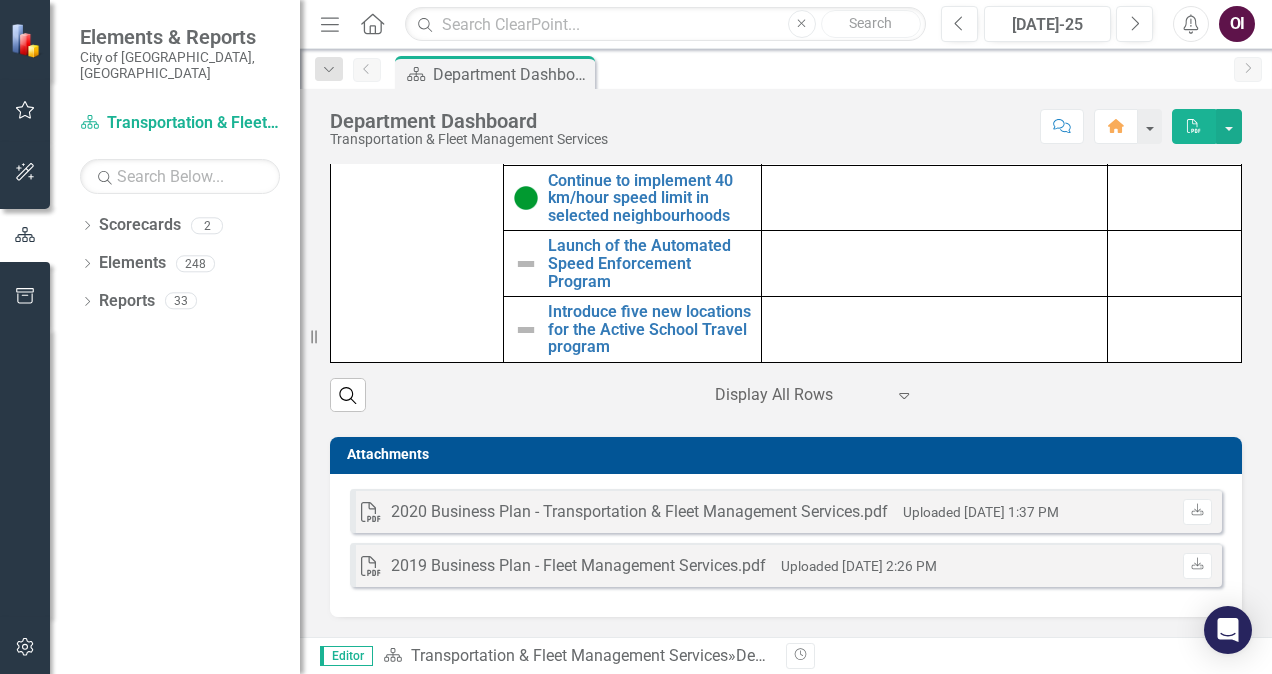 click at bounding box center [526, 330] 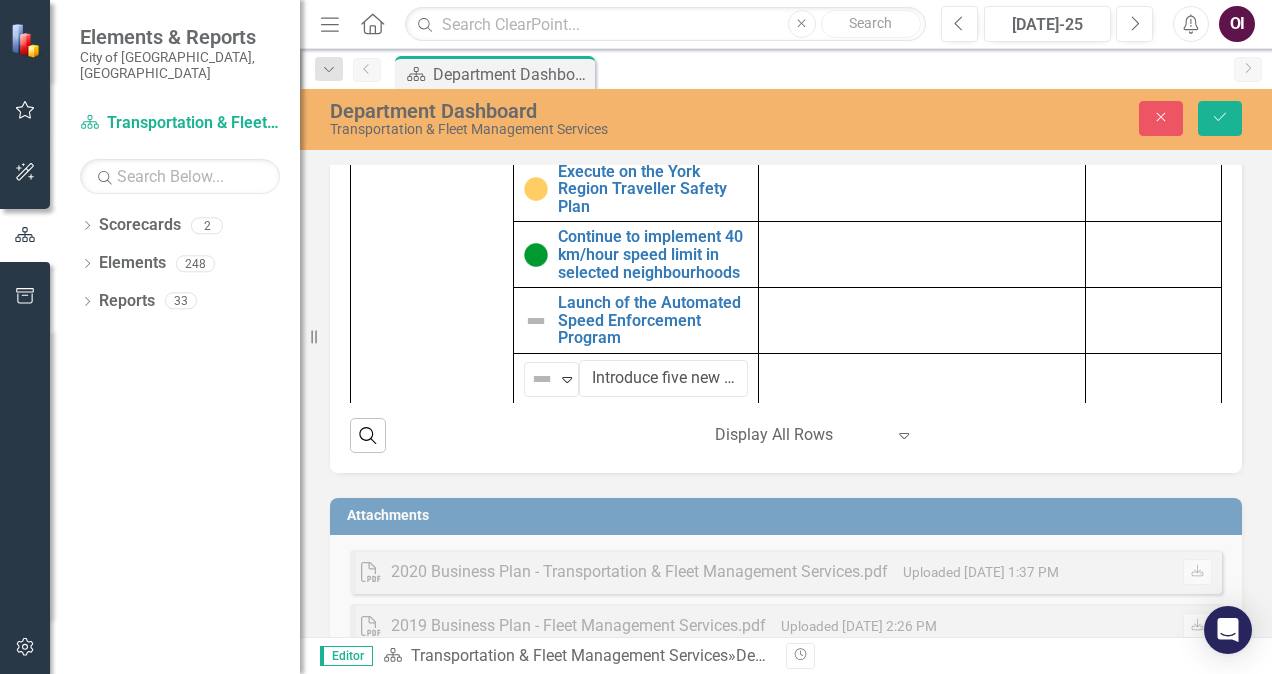 scroll, scrollTop: 2591, scrollLeft: 0, axis: vertical 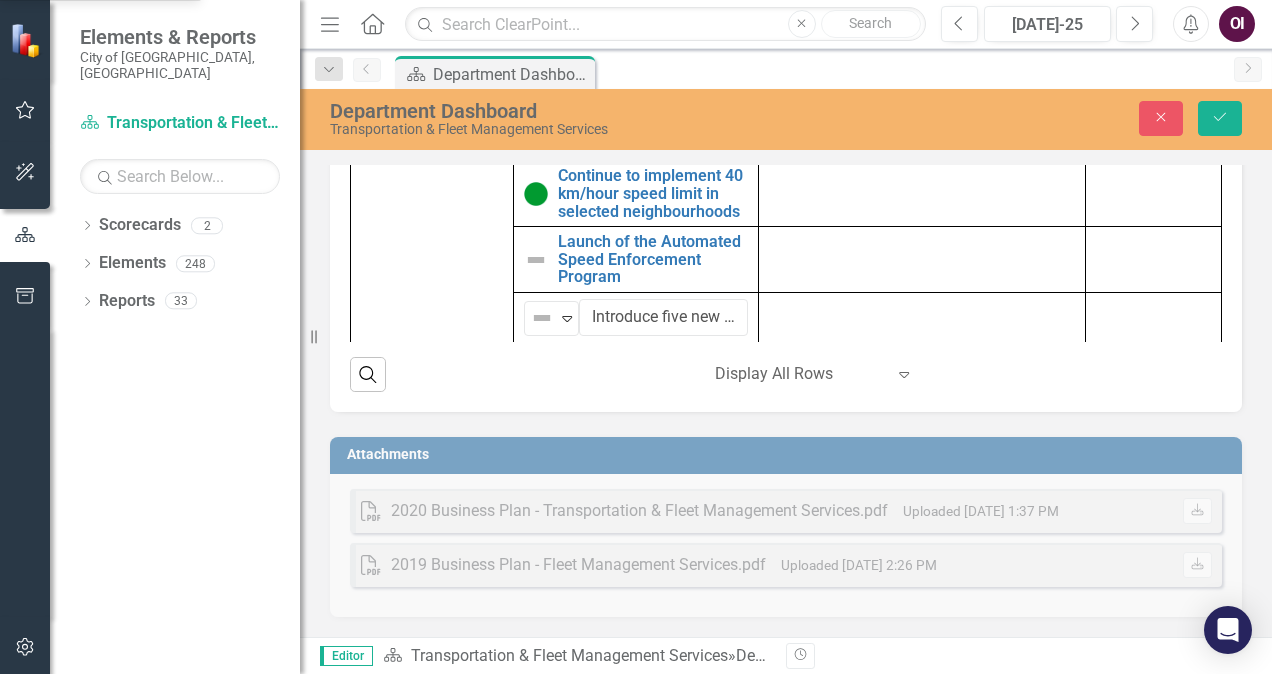 click on "Expand" 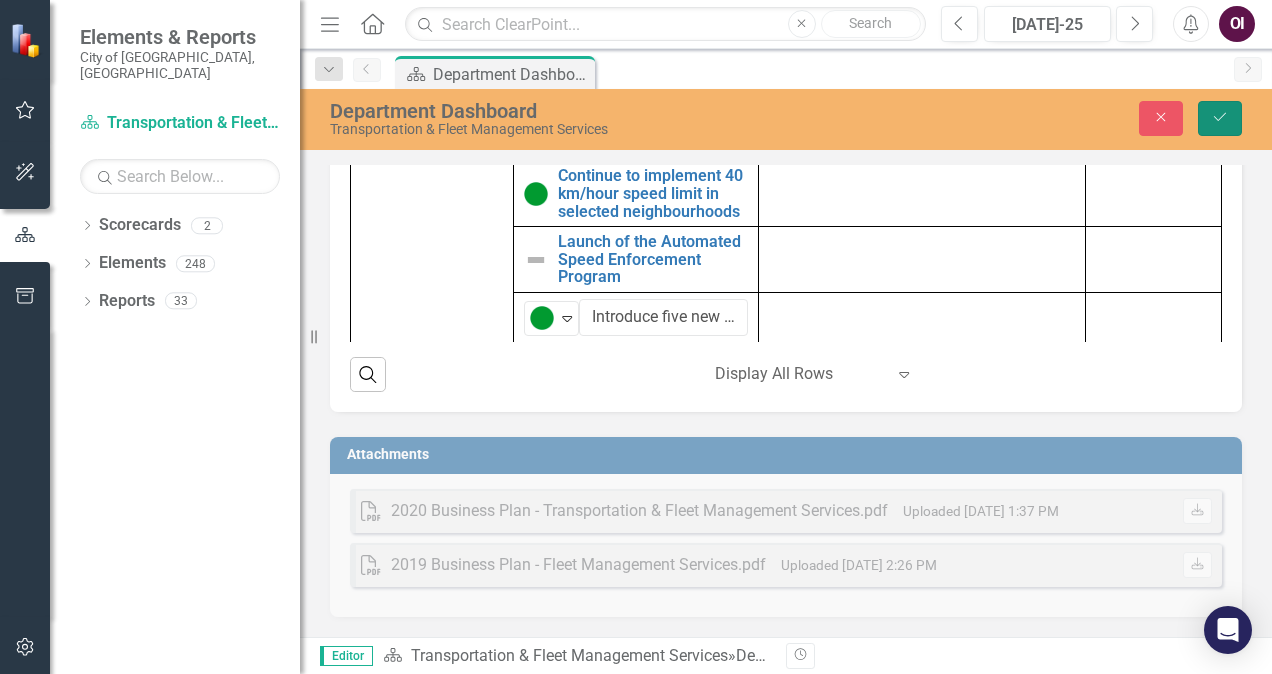 click on "Save" at bounding box center [1220, 118] 